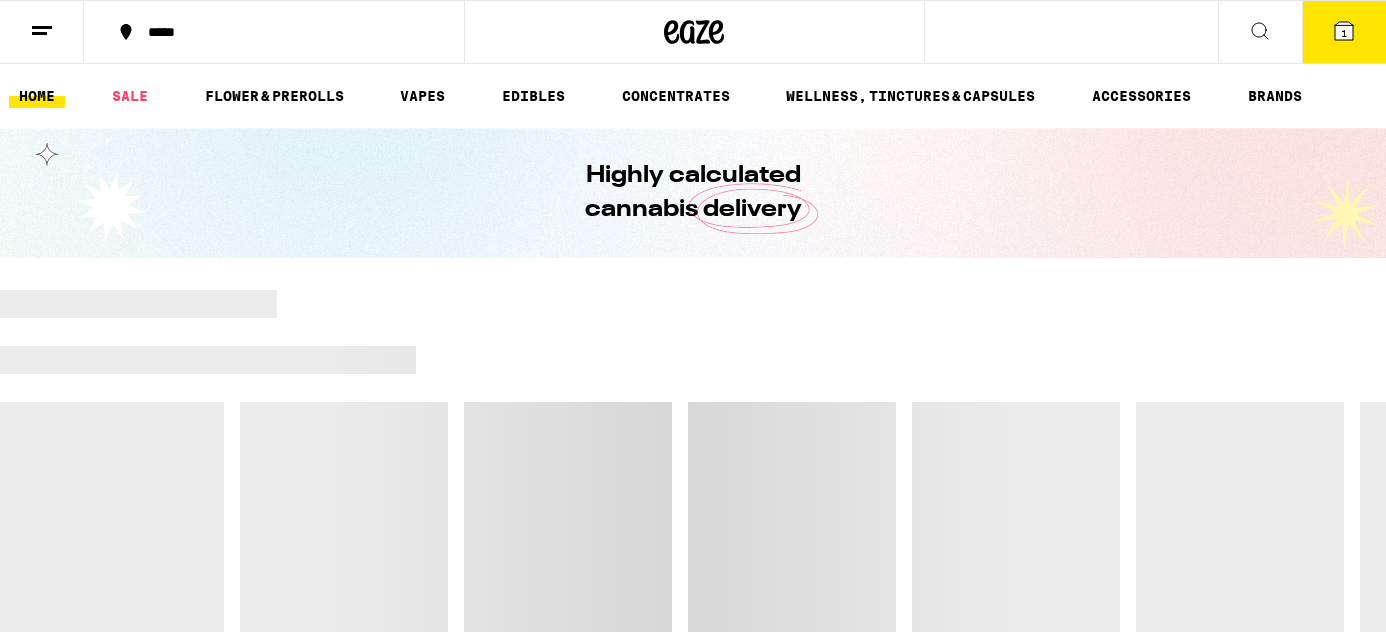 scroll, scrollTop: 0, scrollLeft: 0, axis: both 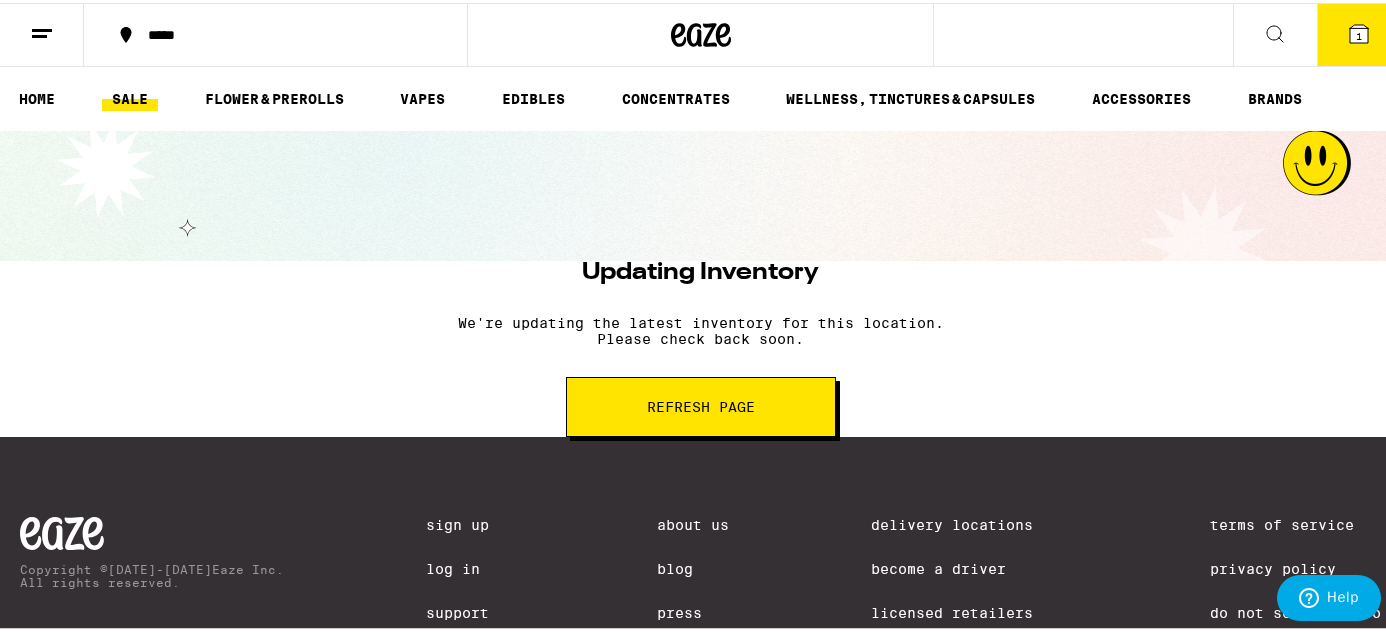 click on "Refresh page" at bounding box center [701, 404] 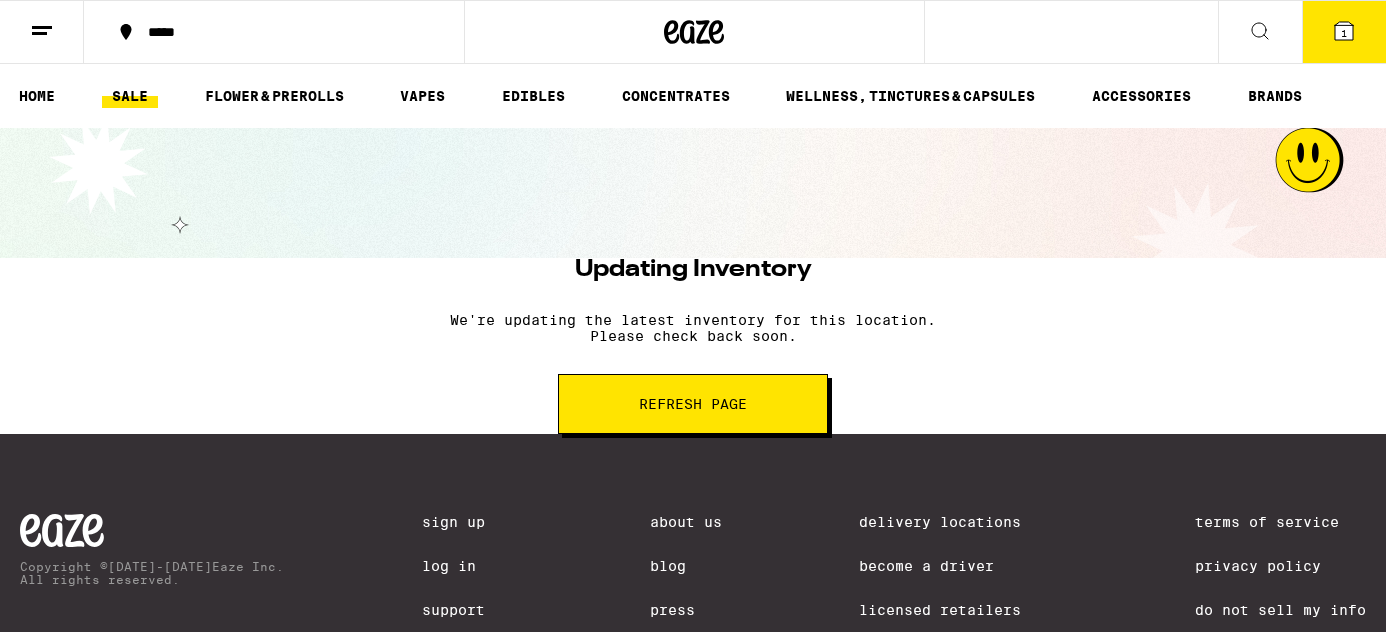 scroll, scrollTop: 0, scrollLeft: 0, axis: both 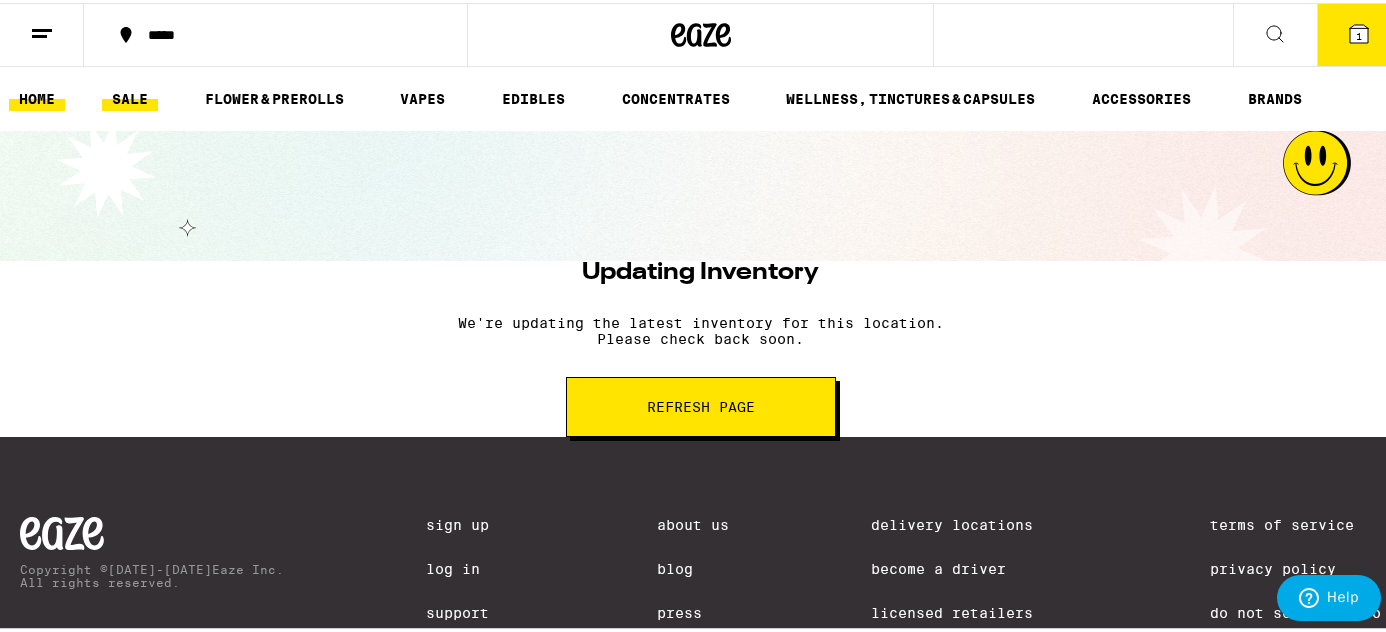 click on "HOME" at bounding box center (37, 96) 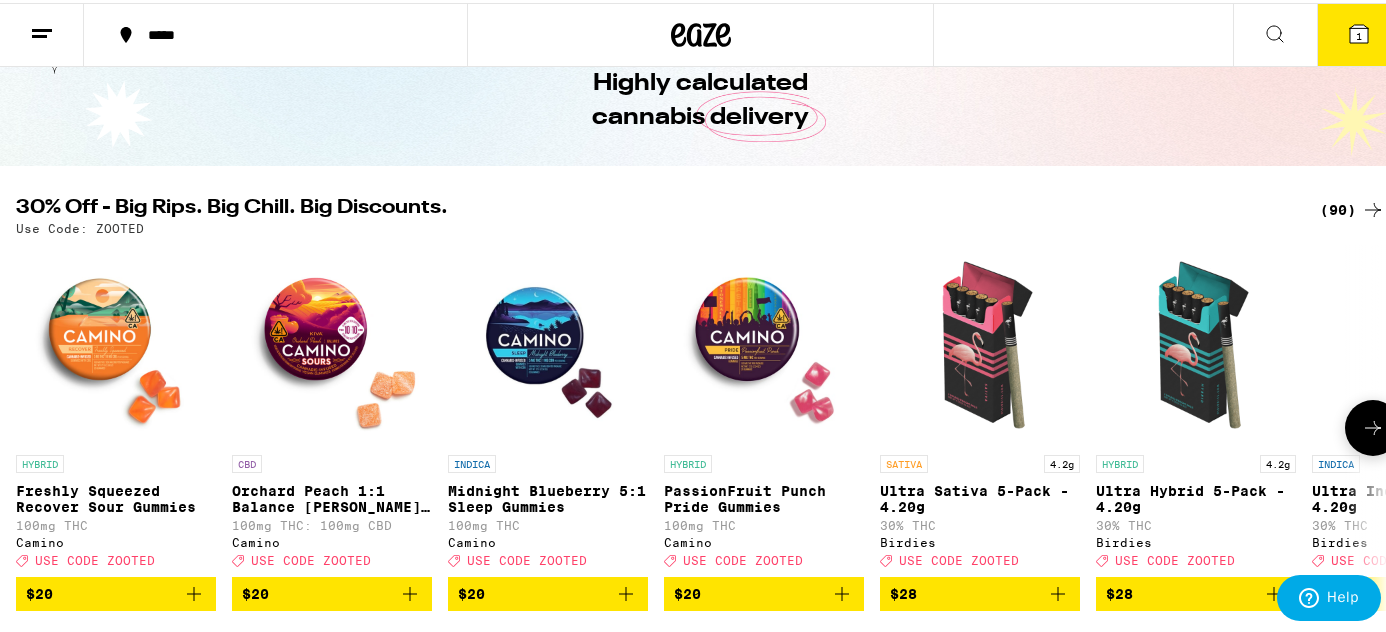 scroll, scrollTop: 102, scrollLeft: 0, axis: vertical 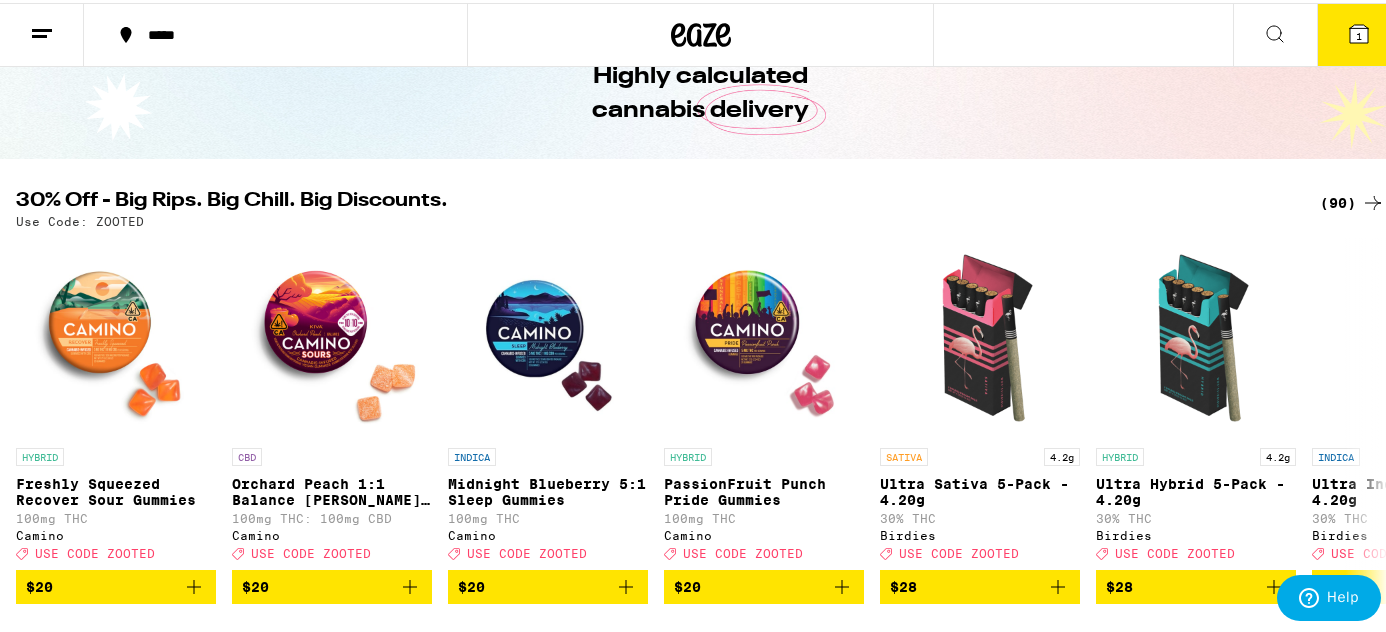 click on "(90)" at bounding box center (1352, 200) 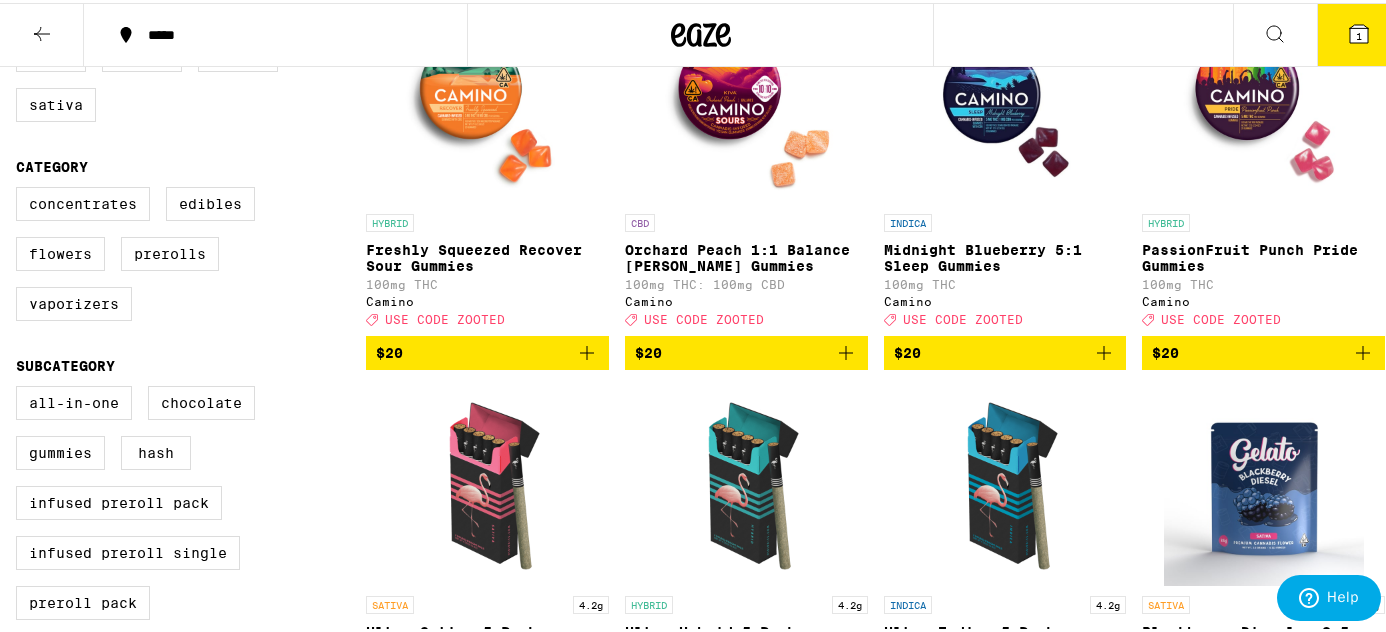 scroll, scrollTop: 267, scrollLeft: 0, axis: vertical 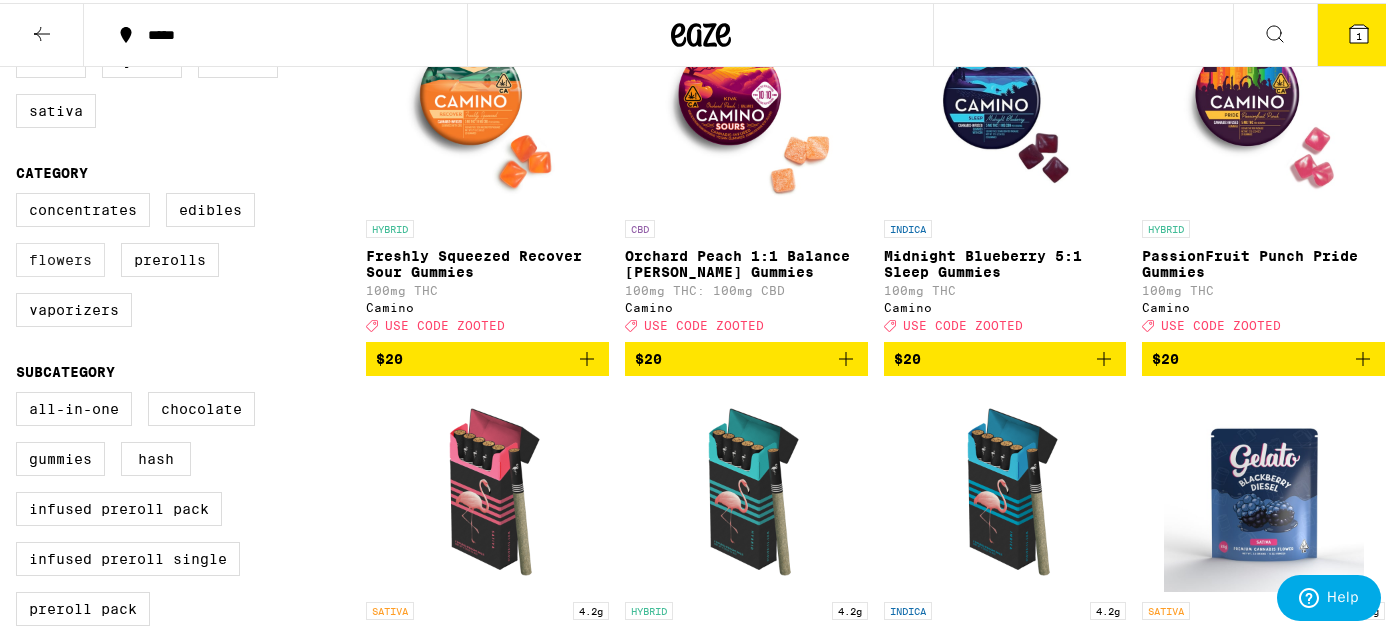 click on "Flowers" at bounding box center (60, 257) 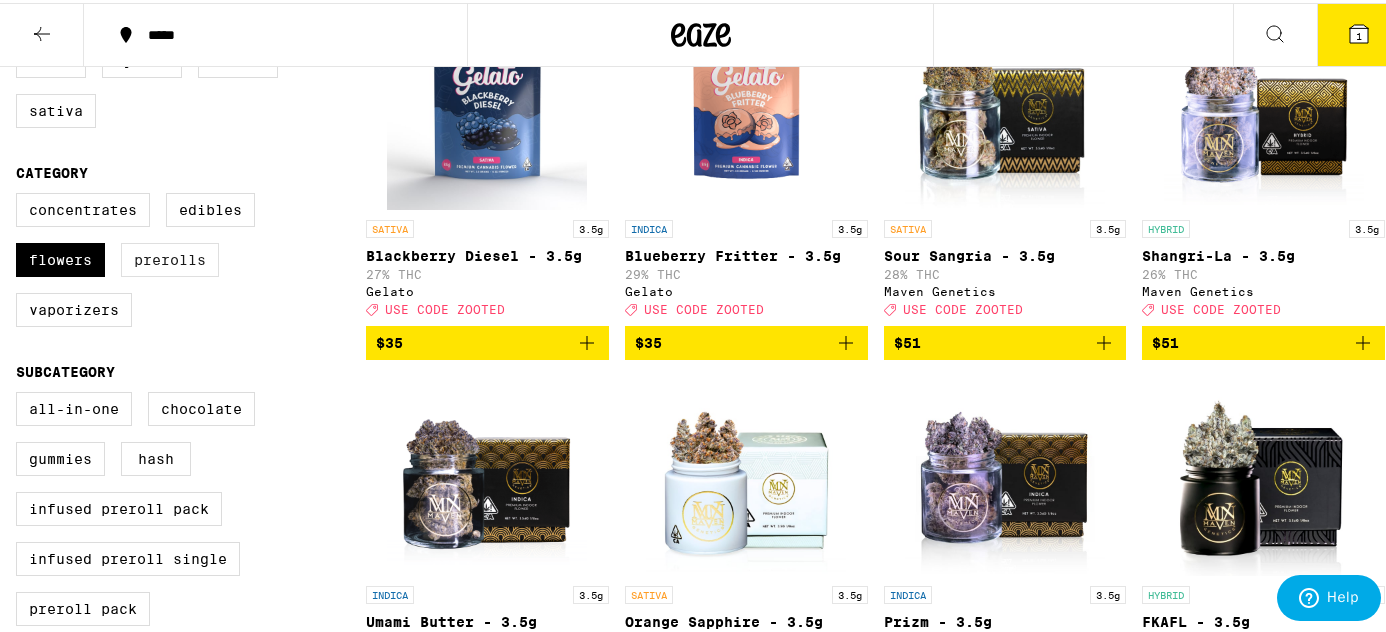 click on "Prerolls" at bounding box center [170, 257] 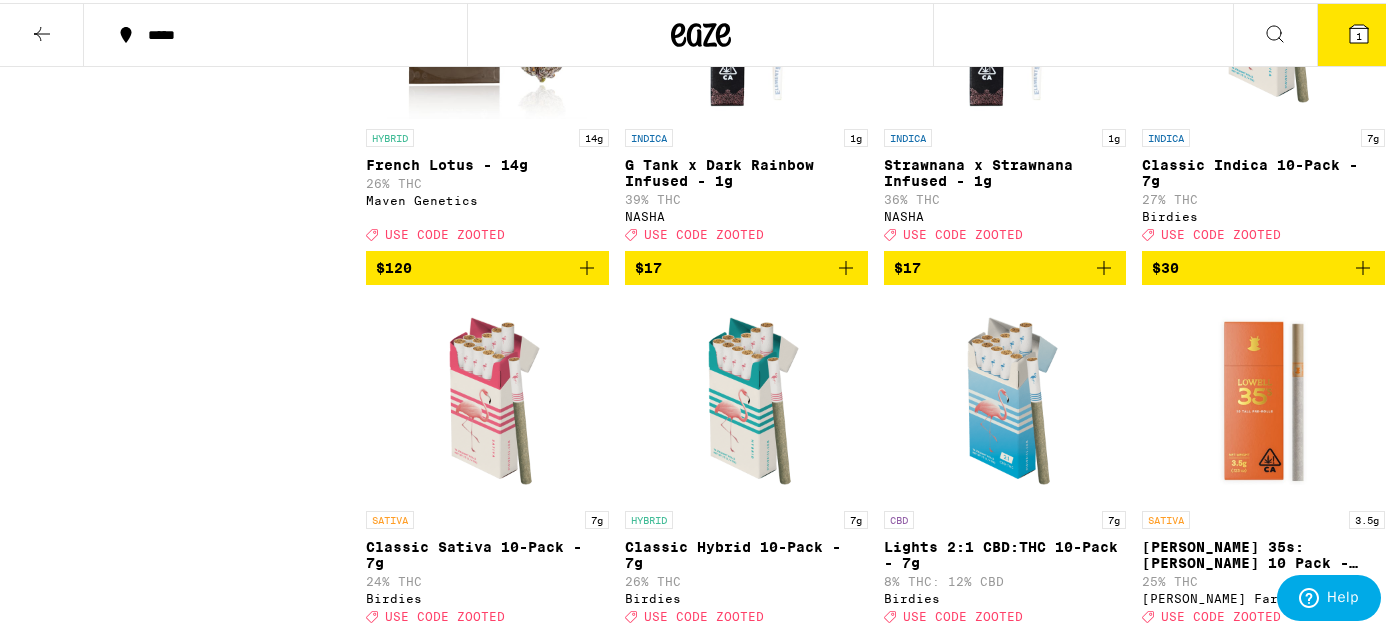 scroll, scrollTop: 1482, scrollLeft: 0, axis: vertical 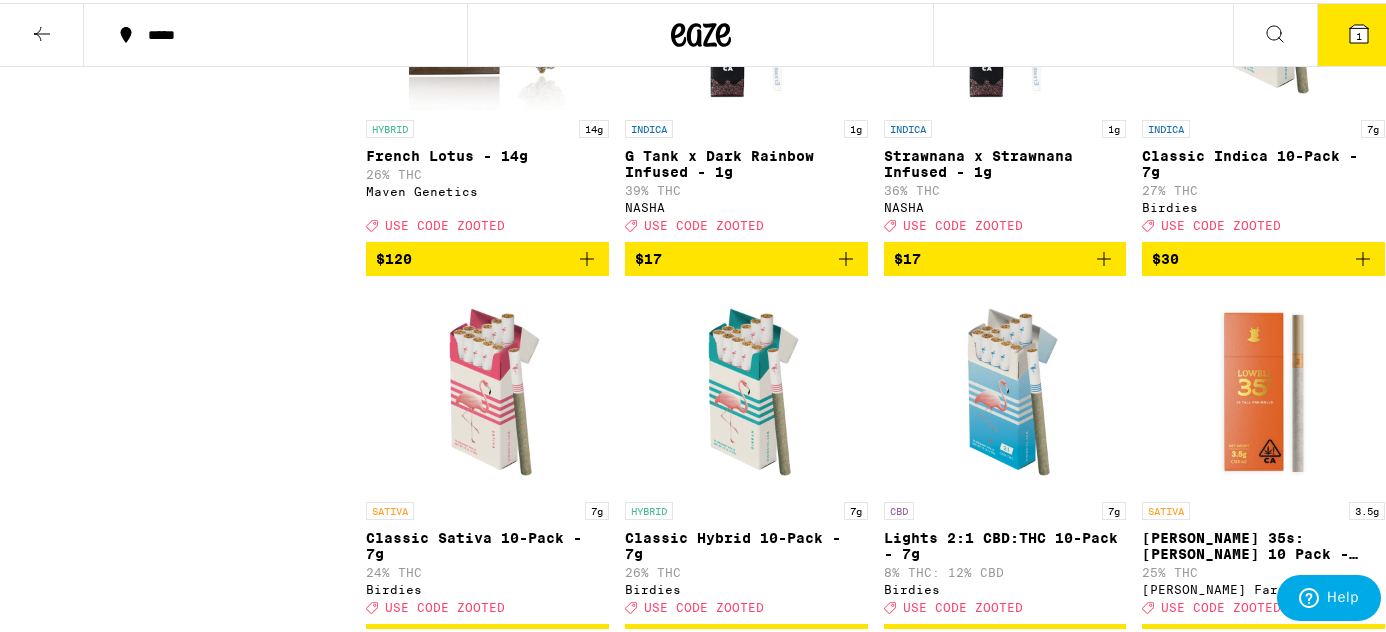 click 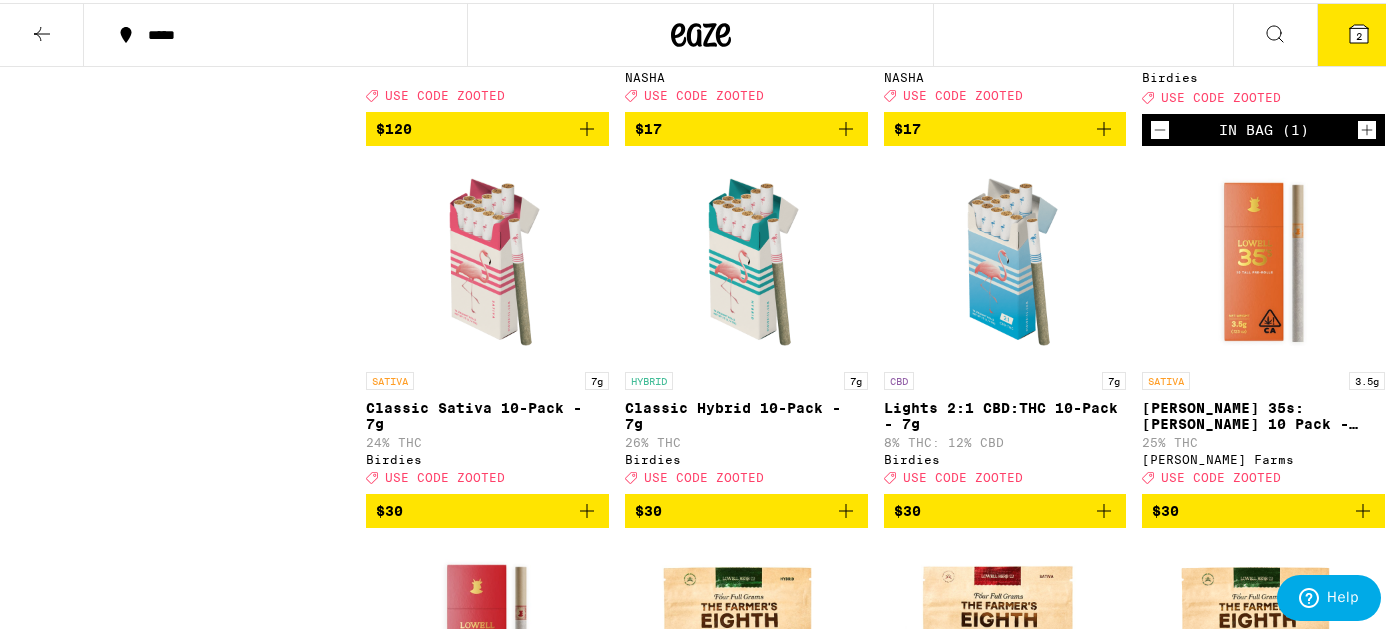 scroll, scrollTop: 1616, scrollLeft: 0, axis: vertical 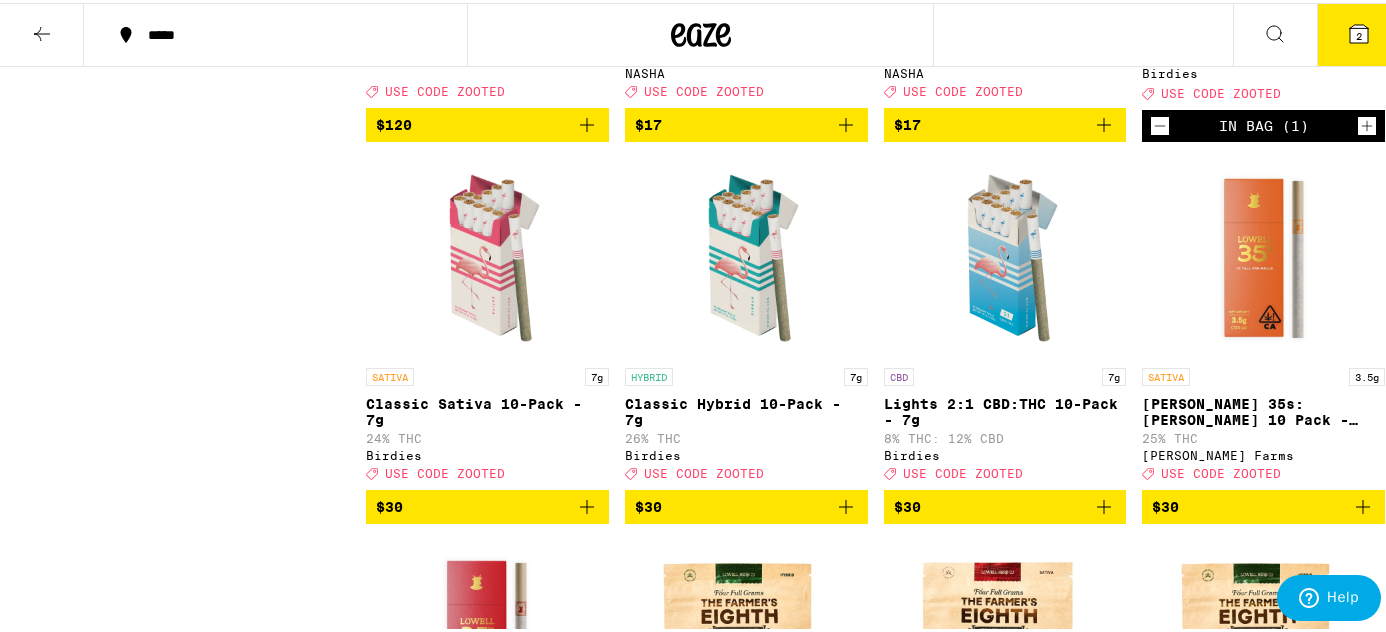 click 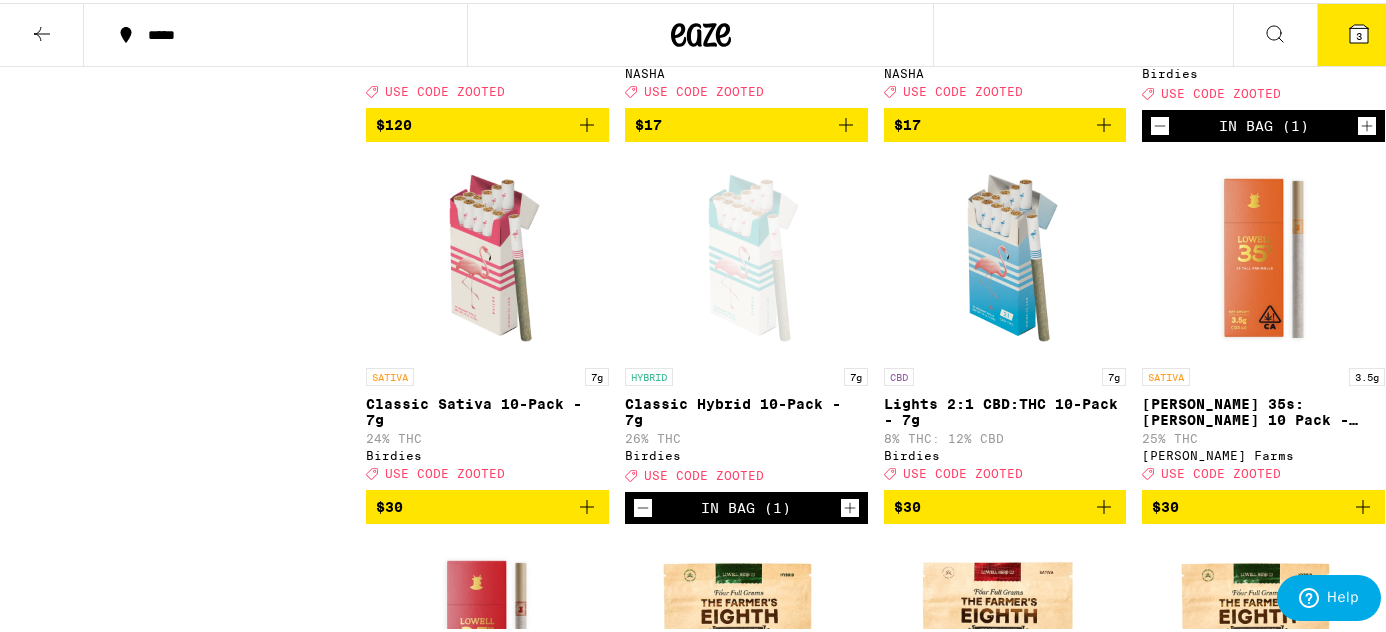 click 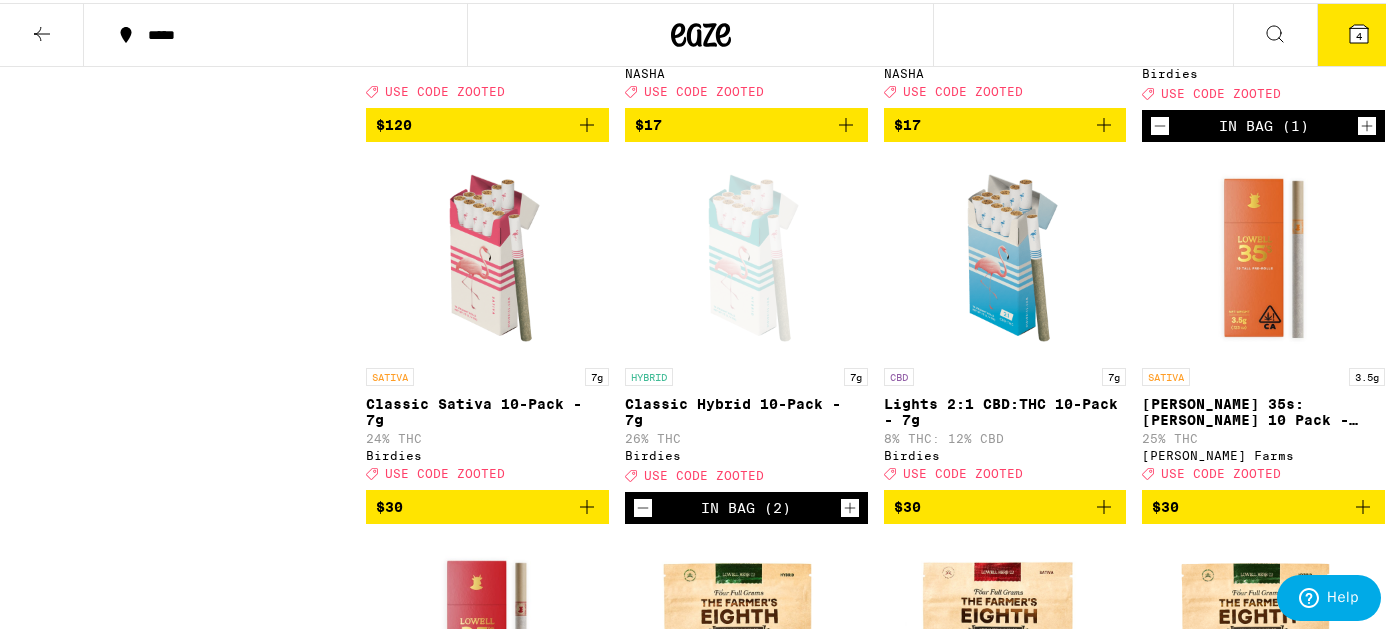 click 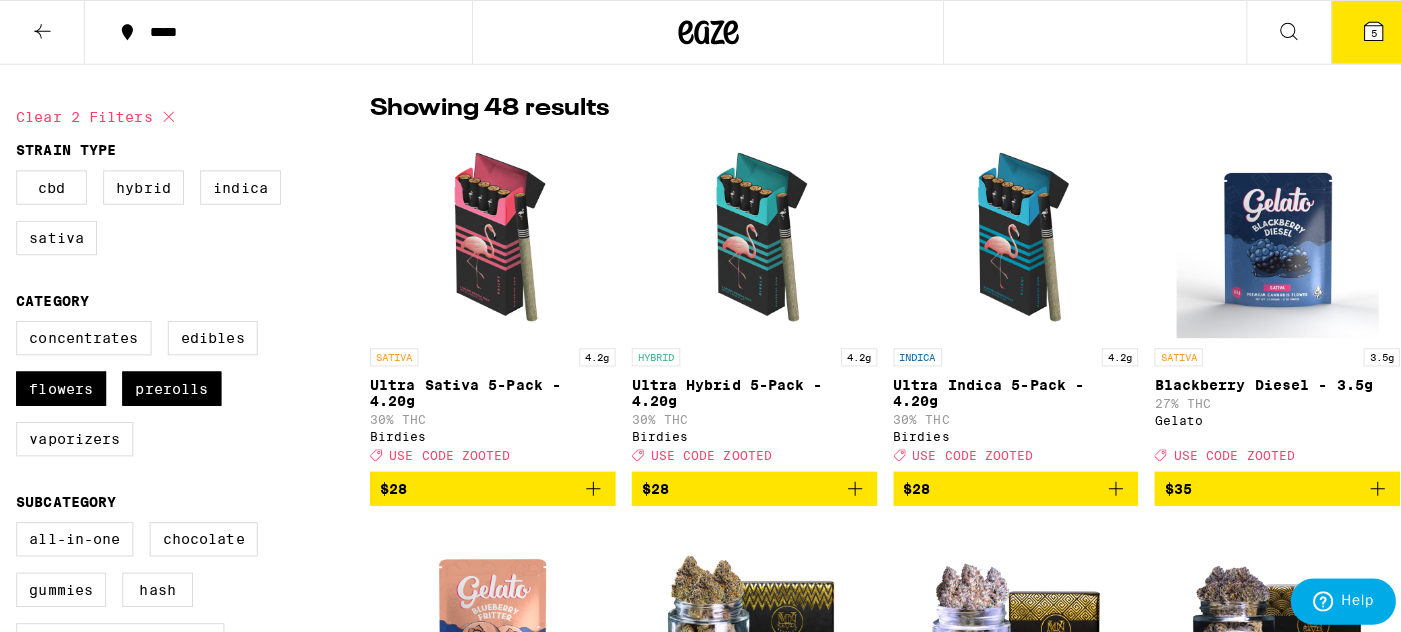 scroll, scrollTop: 0, scrollLeft: 0, axis: both 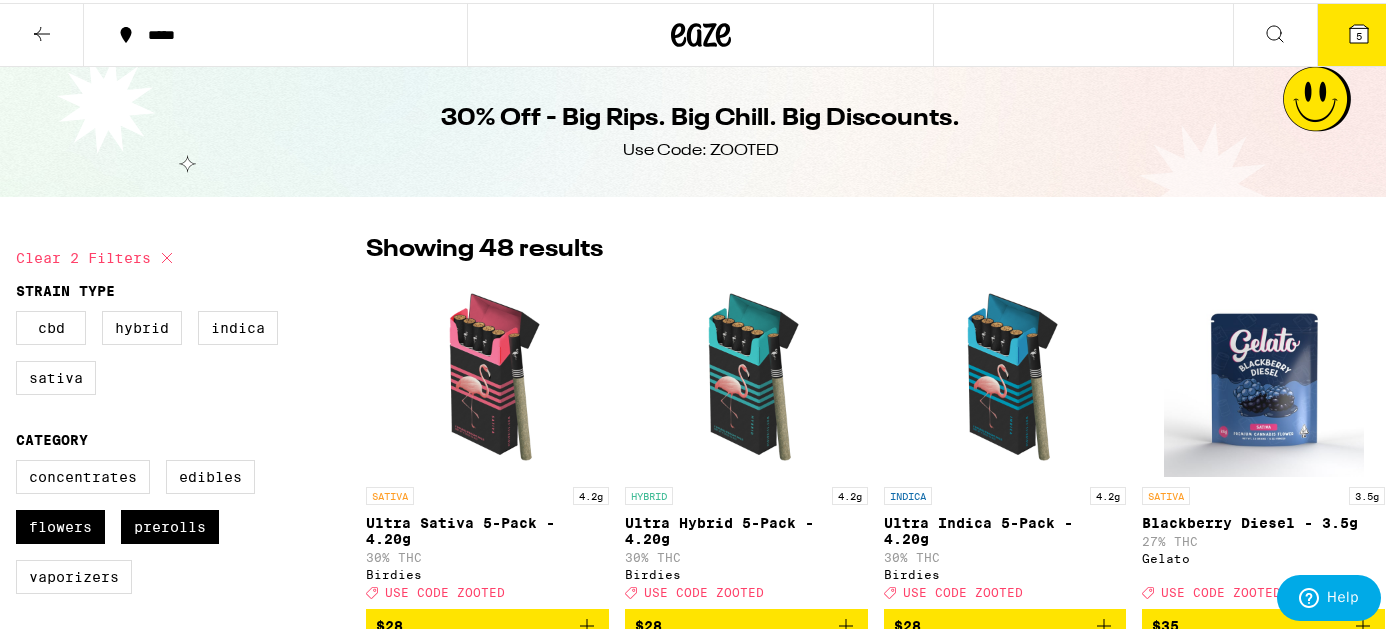 click 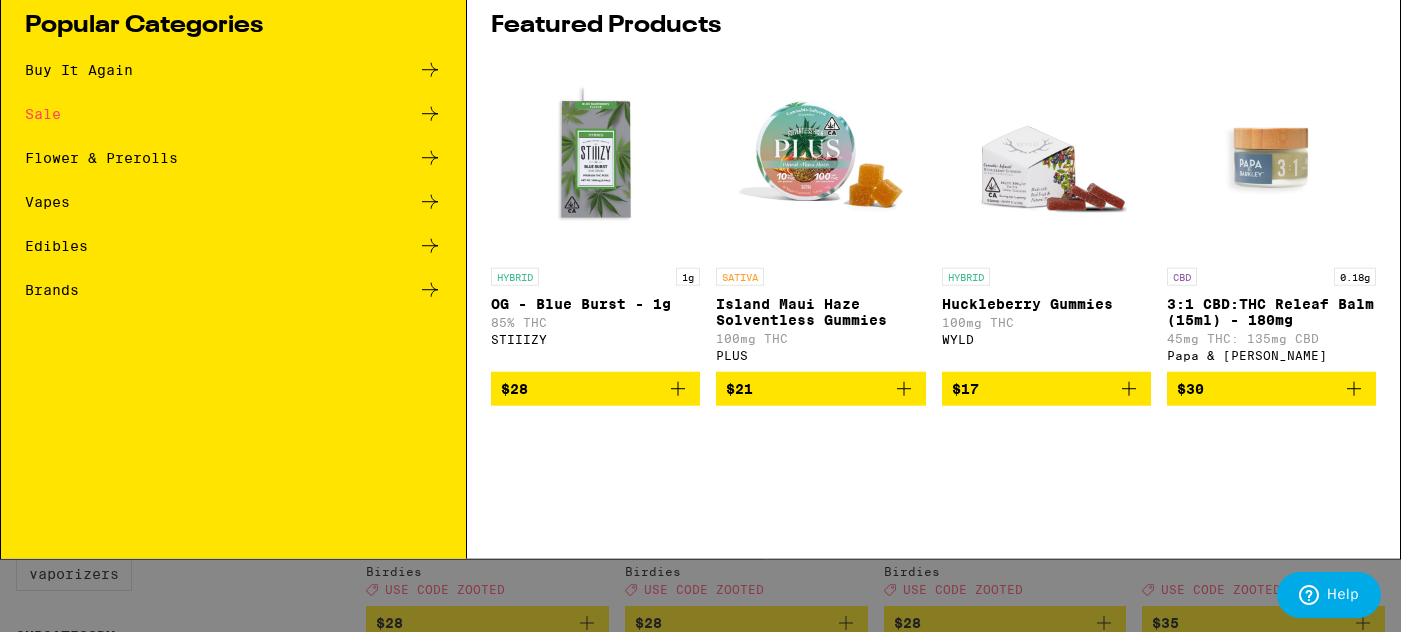 click on "Search for Products" at bounding box center [697, 33] 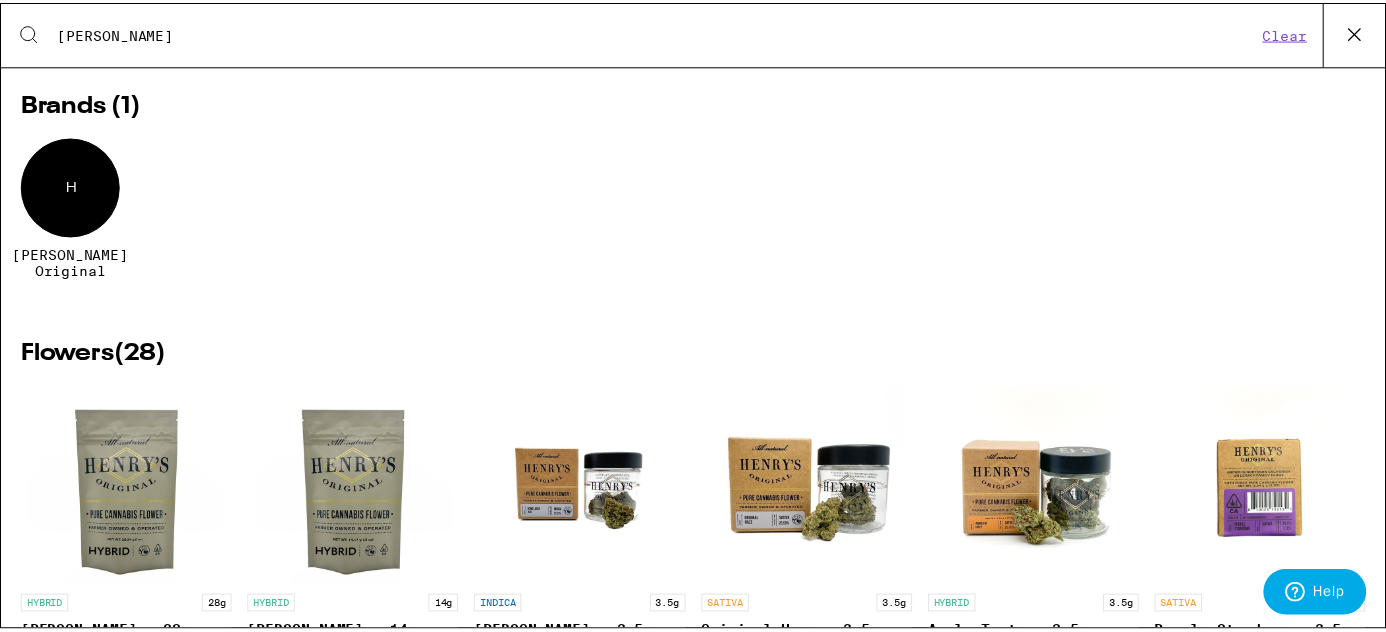 scroll, scrollTop: 0, scrollLeft: 0, axis: both 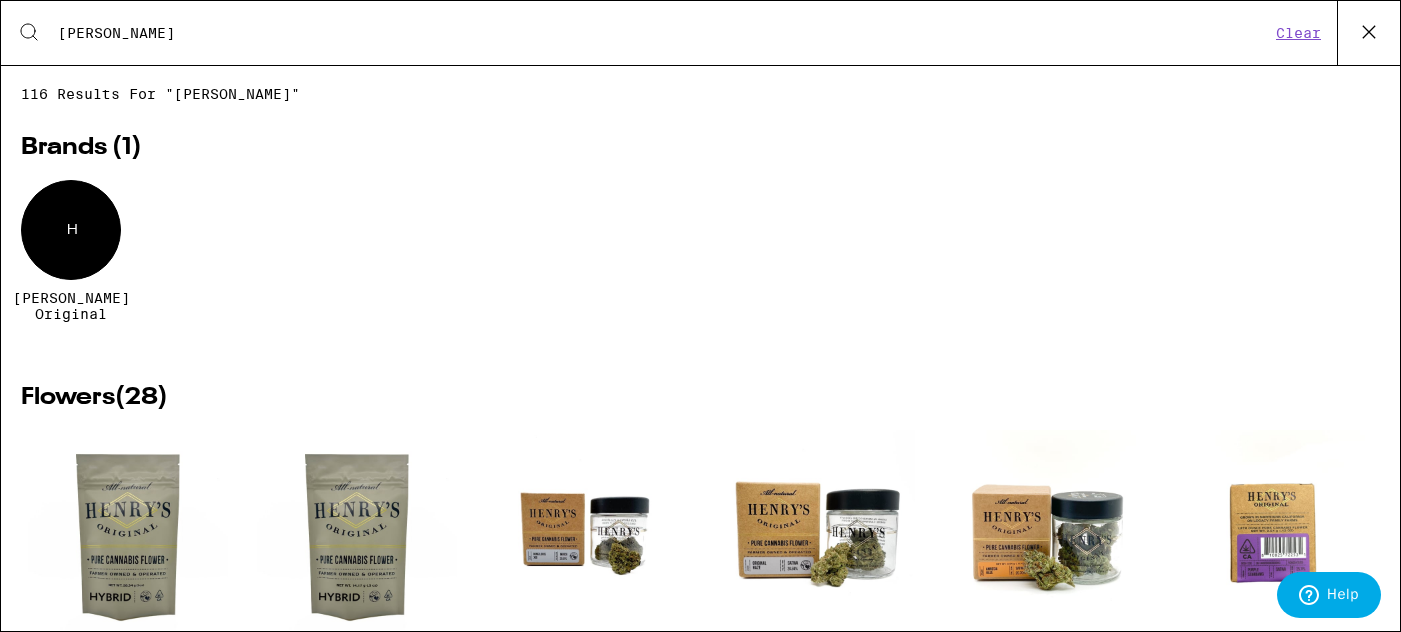 type on "henry" 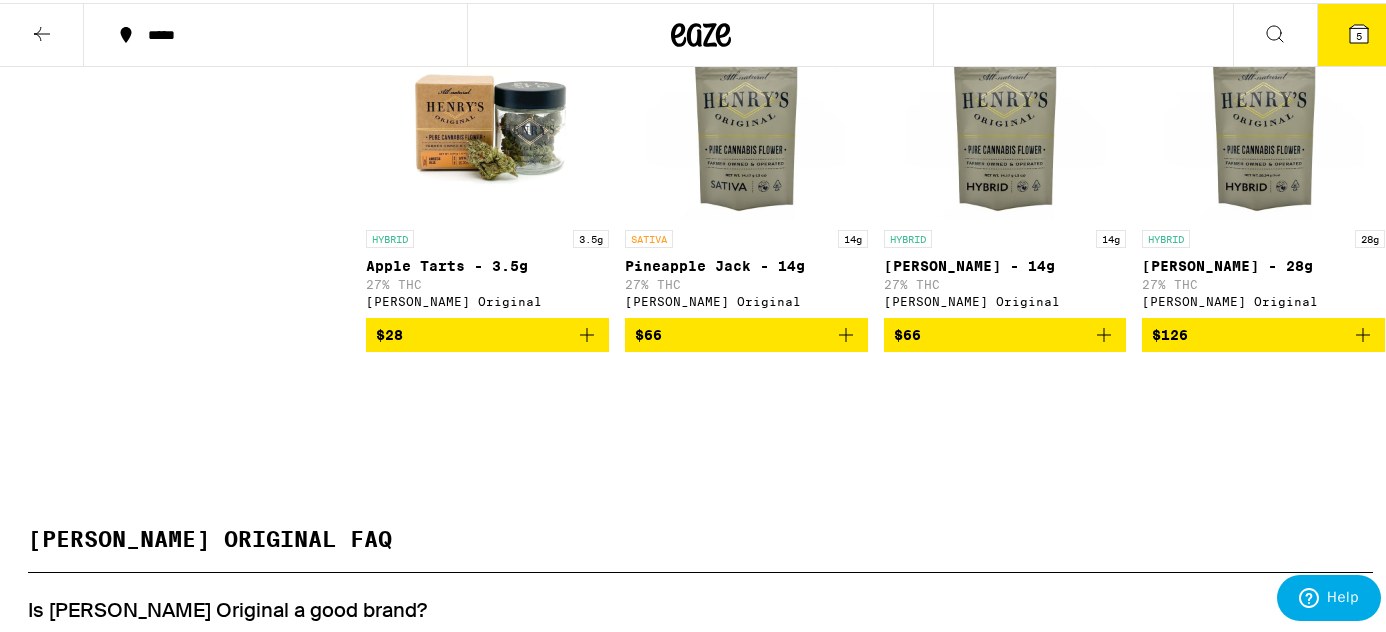 scroll, scrollTop: 1273, scrollLeft: 0, axis: vertical 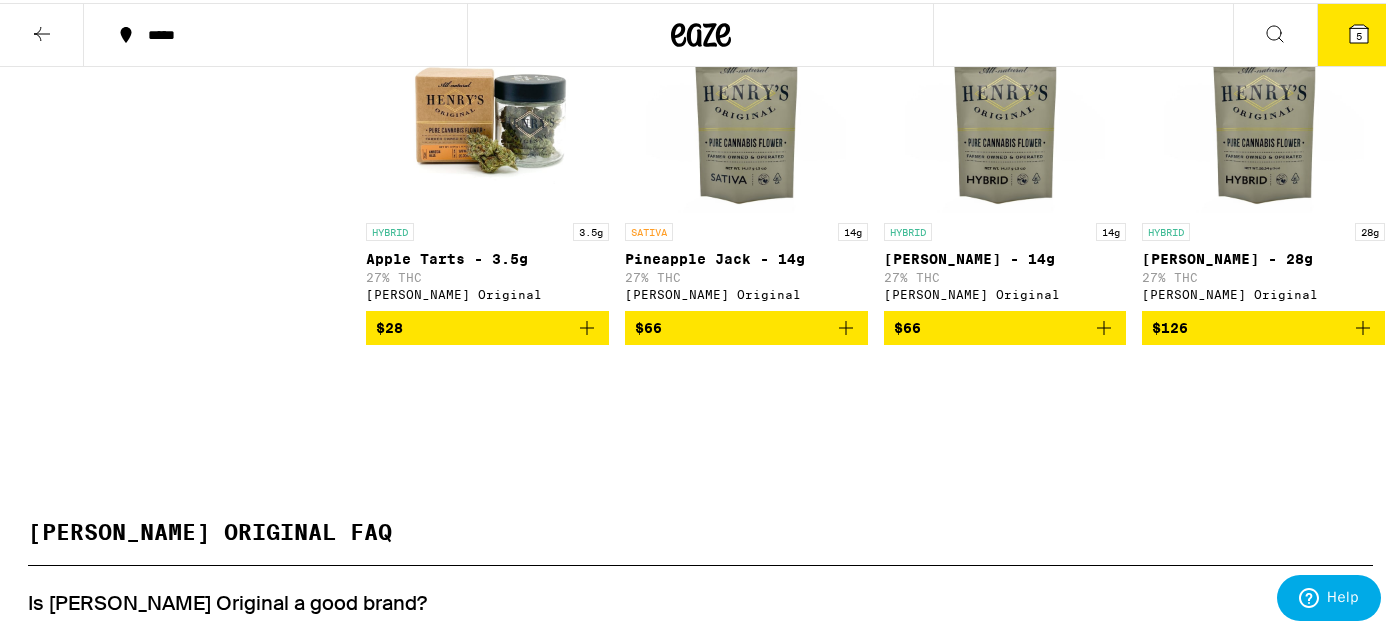 click 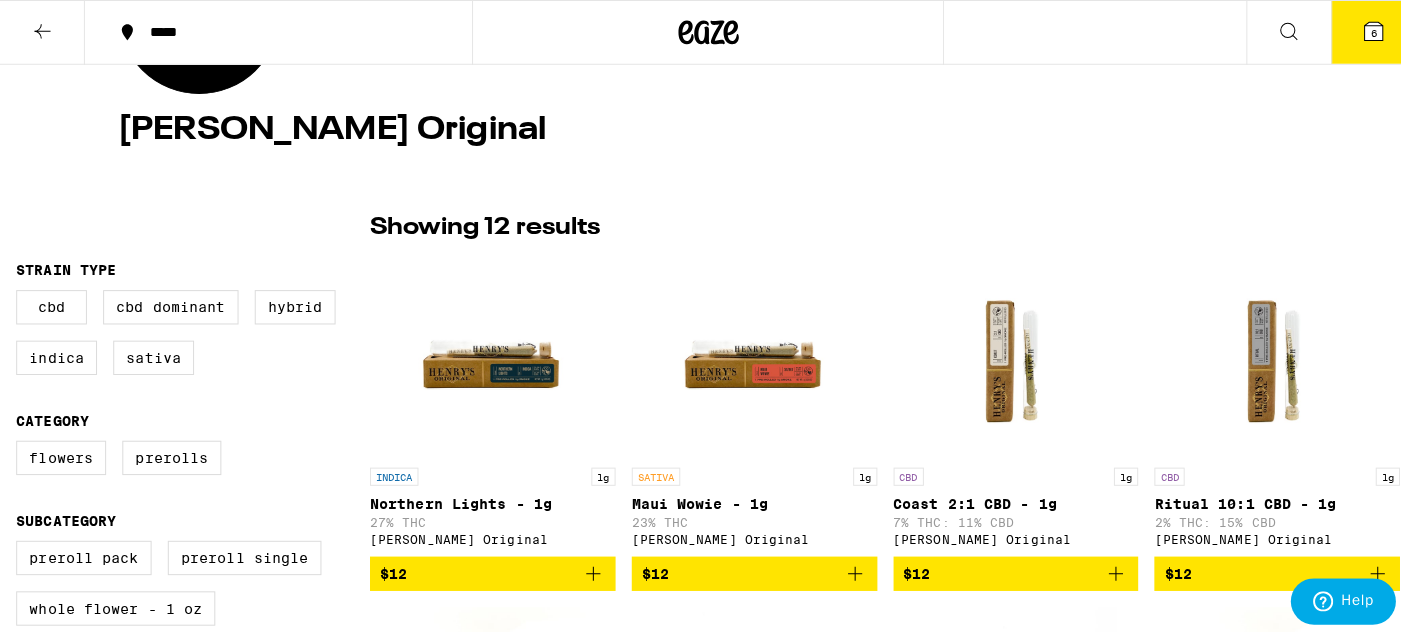 scroll, scrollTop: 333, scrollLeft: 0, axis: vertical 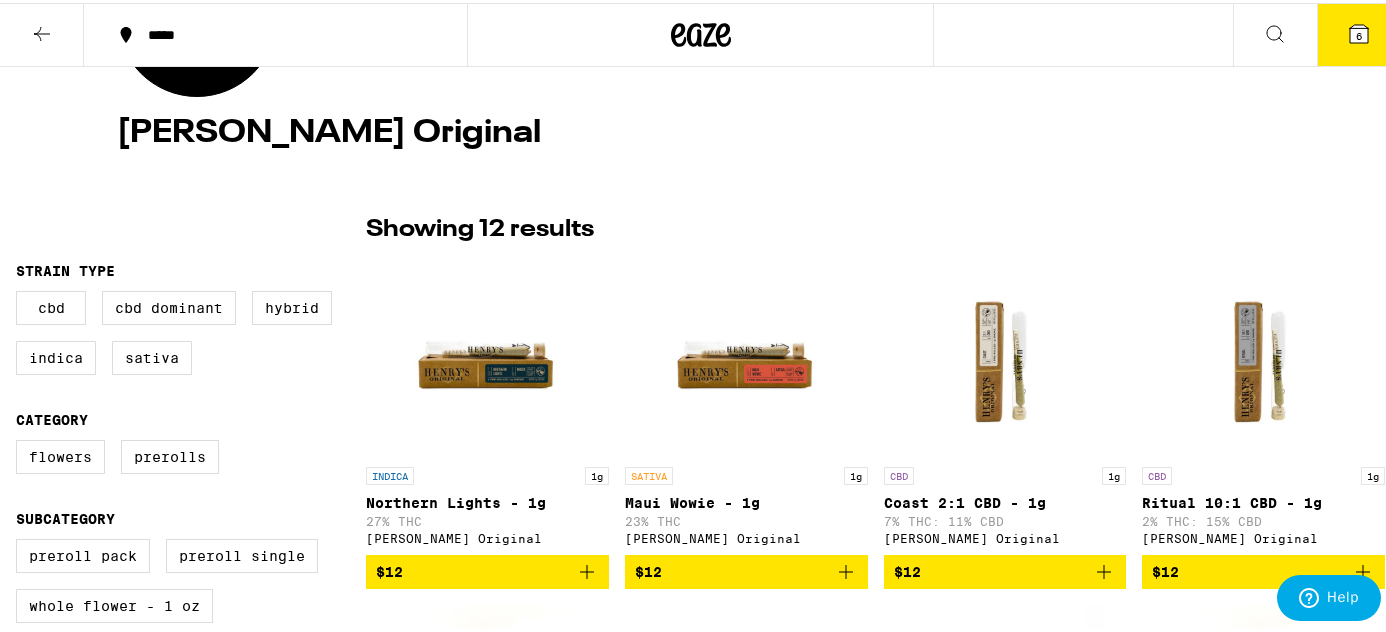 click on "6" at bounding box center [1359, 32] 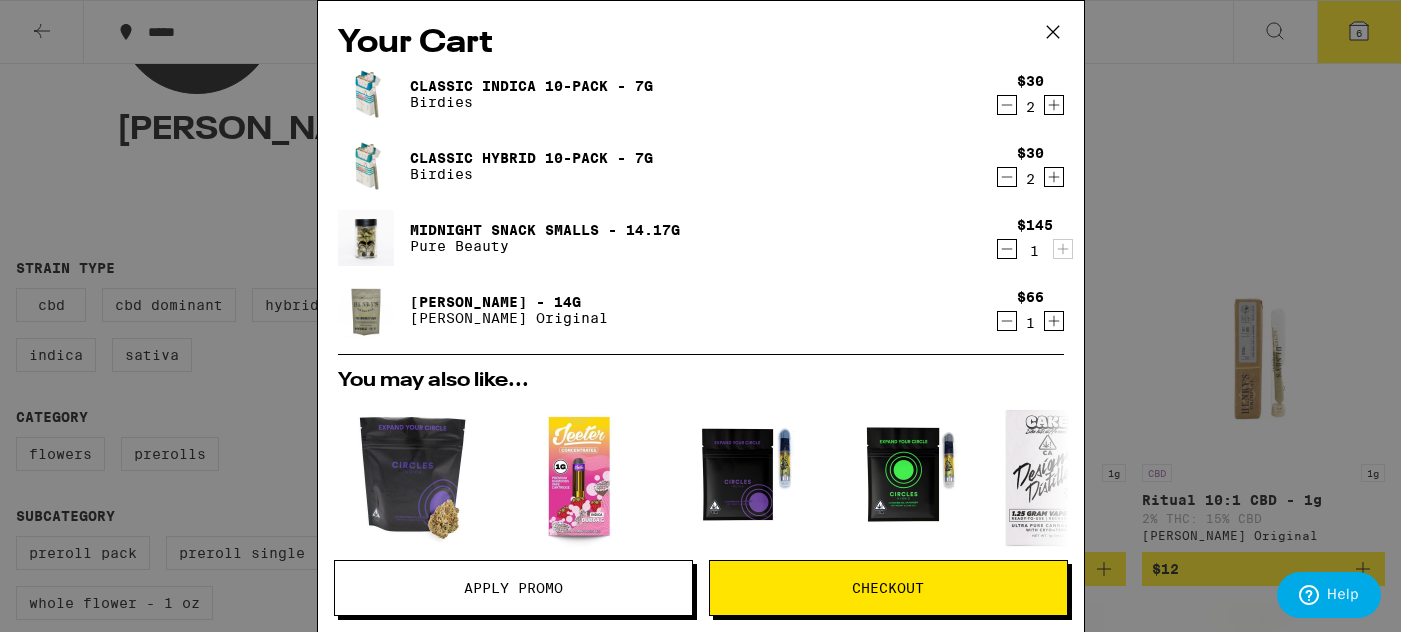 click 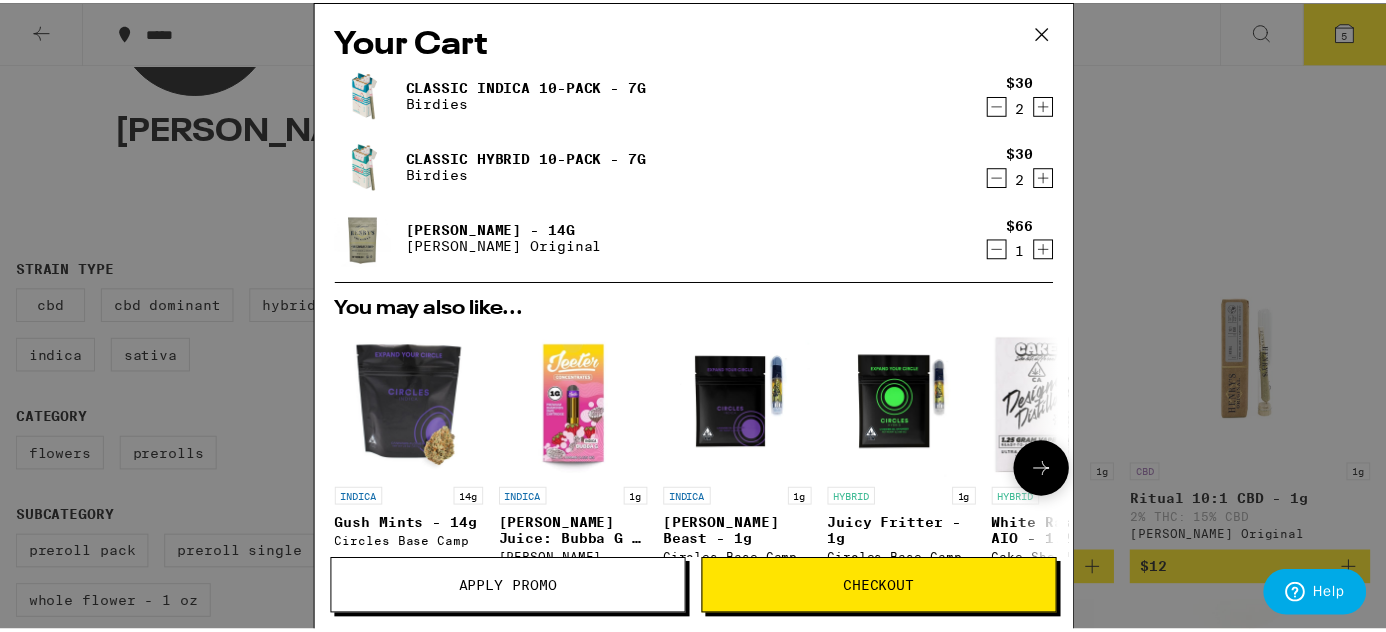 scroll, scrollTop: 20, scrollLeft: 0, axis: vertical 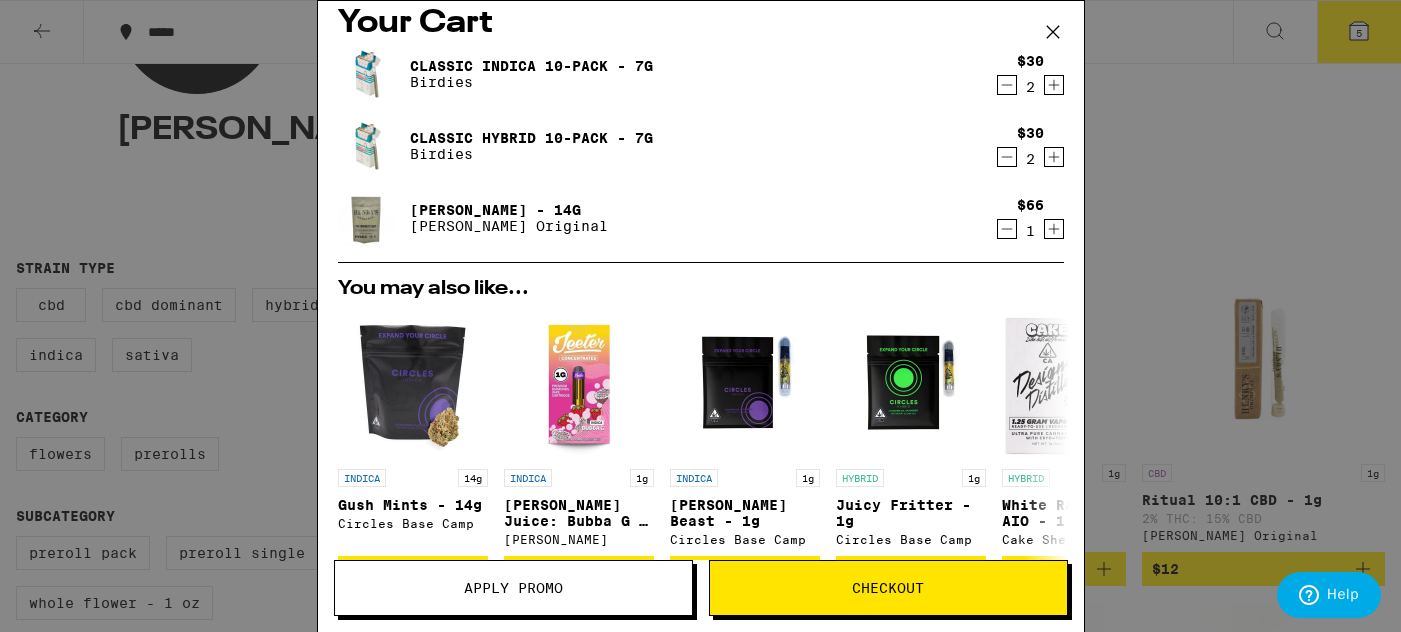 click on "Apply Promo" at bounding box center (513, 588) 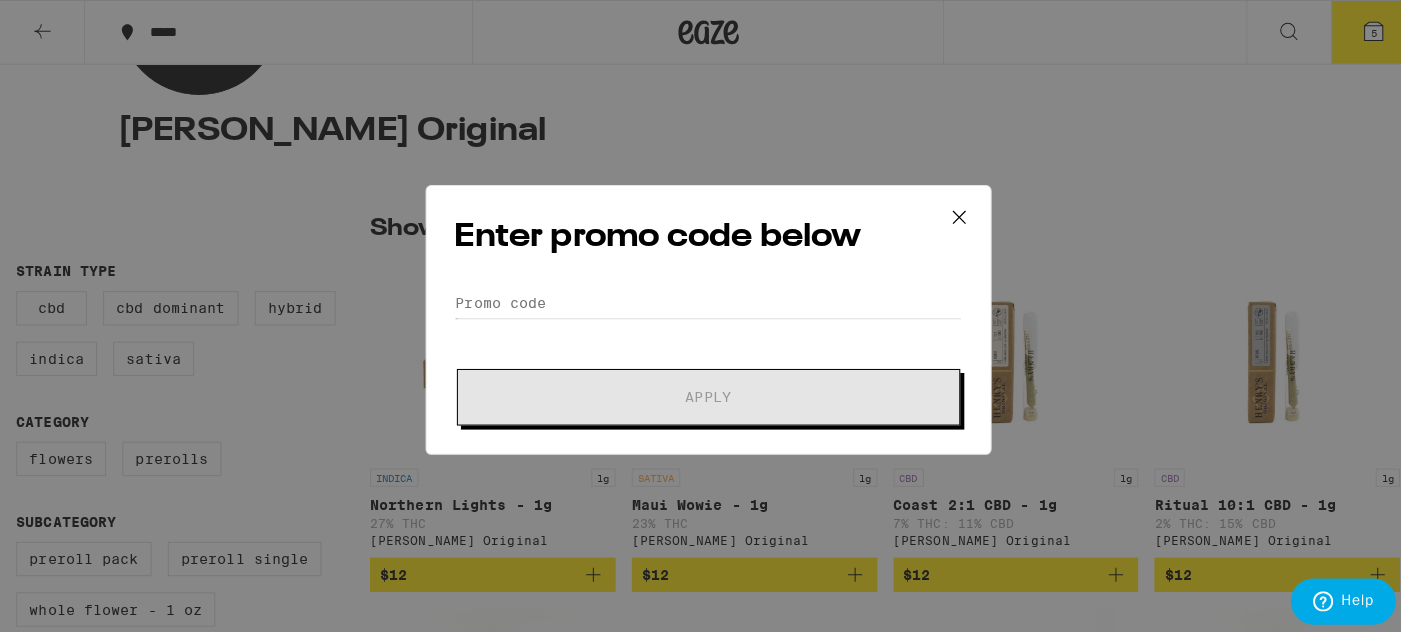 scroll, scrollTop: 0, scrollLeft: 0, axis: both 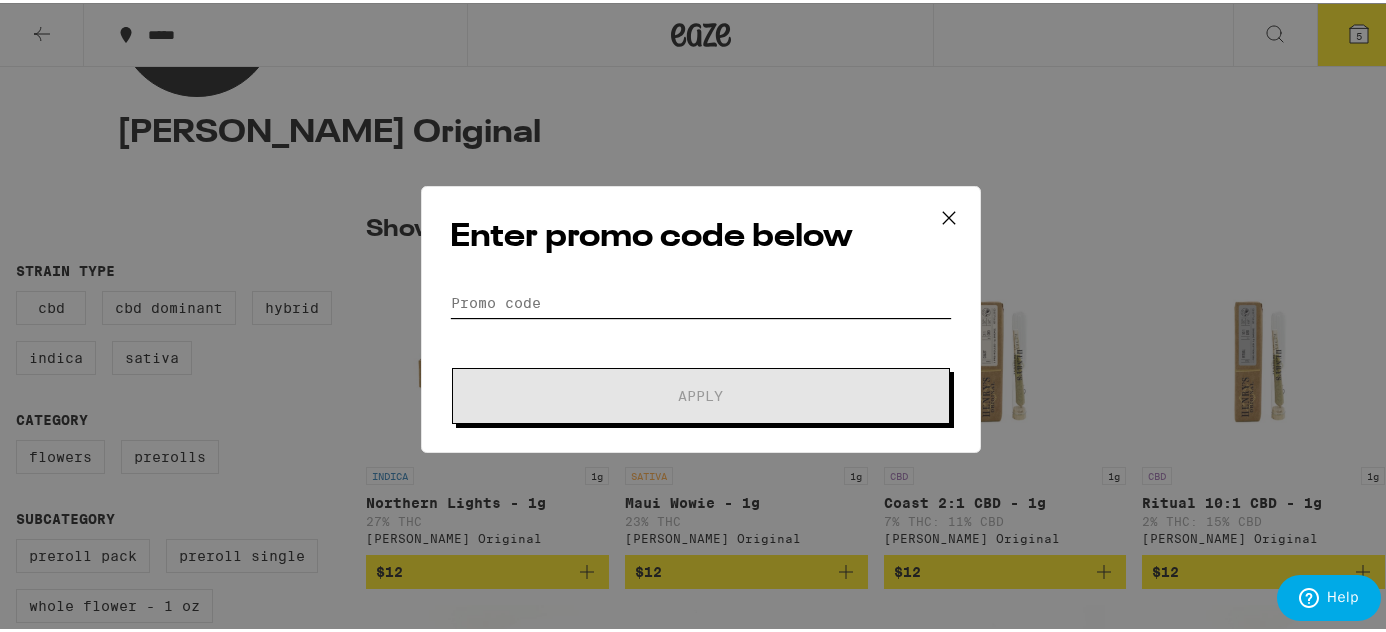 click on "Promo Code" at bounding box center (701, 300) 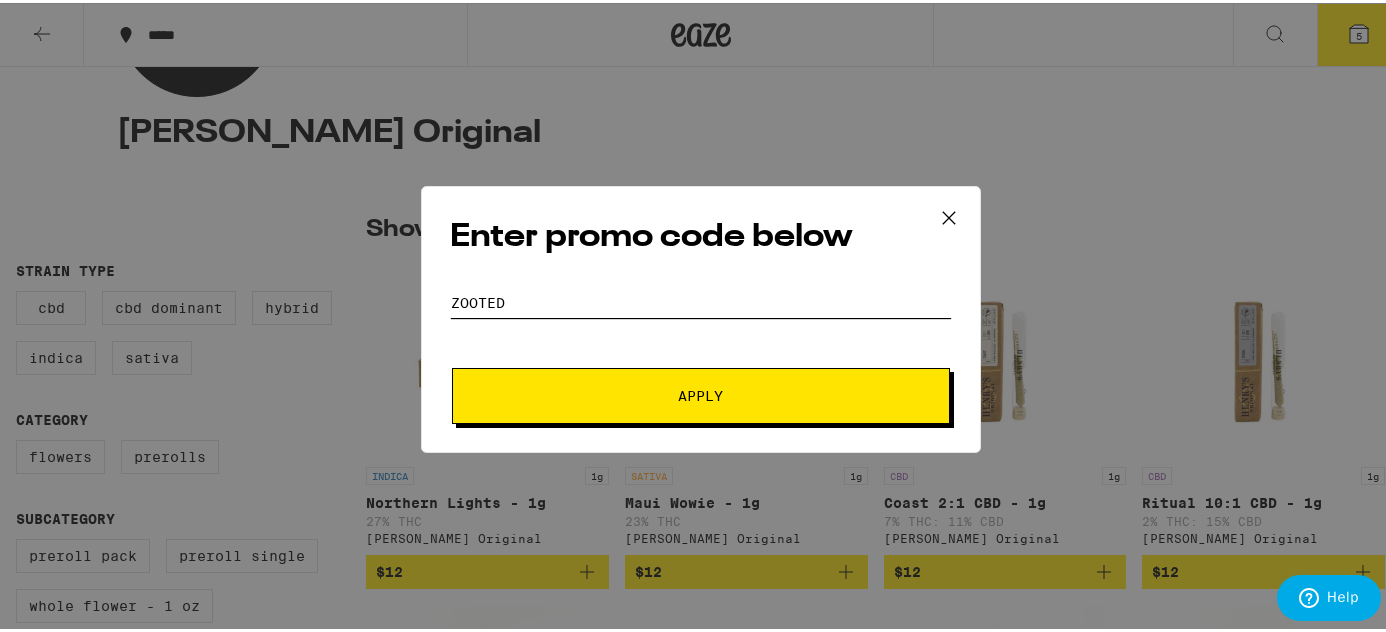 type on "zooted" 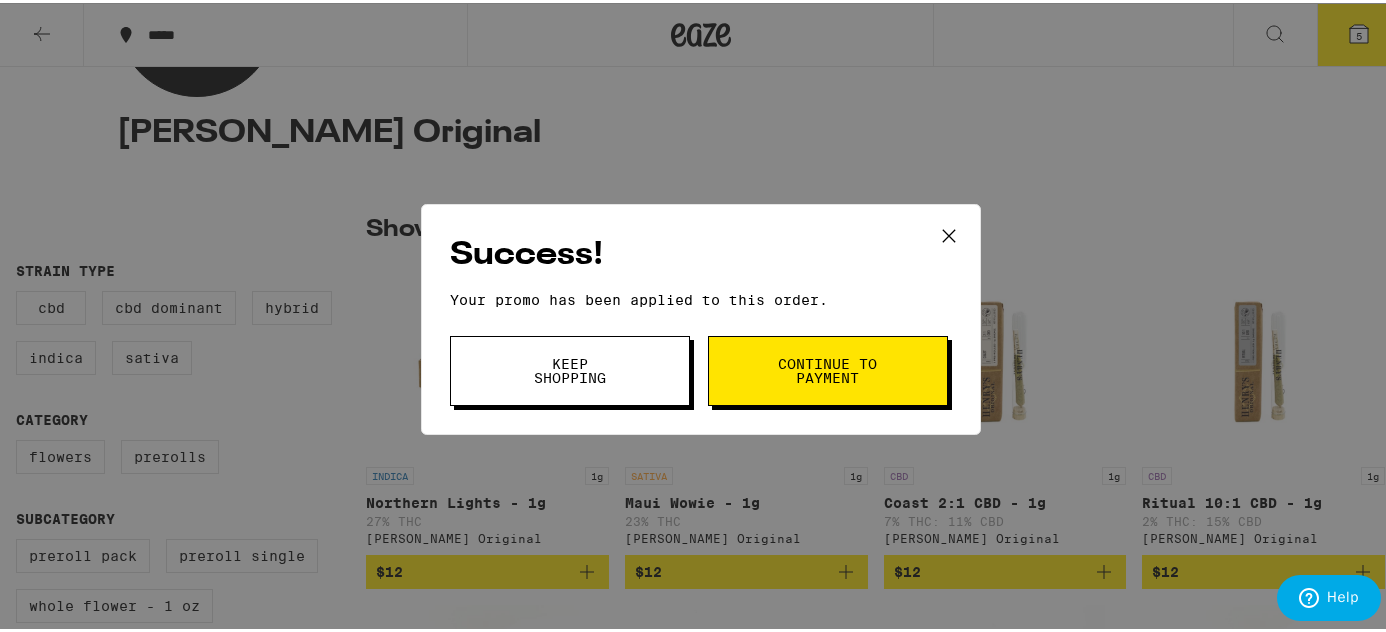 click on "Keep Shopping" at bounding box center (570, 368) 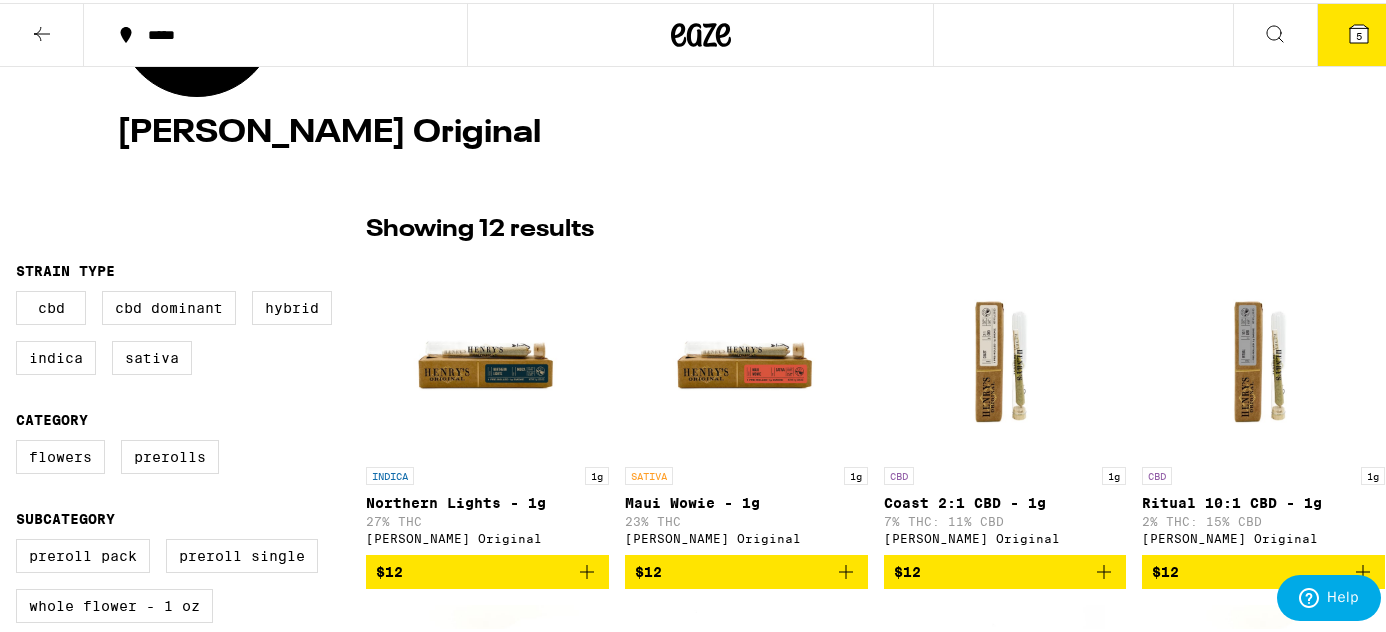 click on "5" at bounding box center [1359, 32] 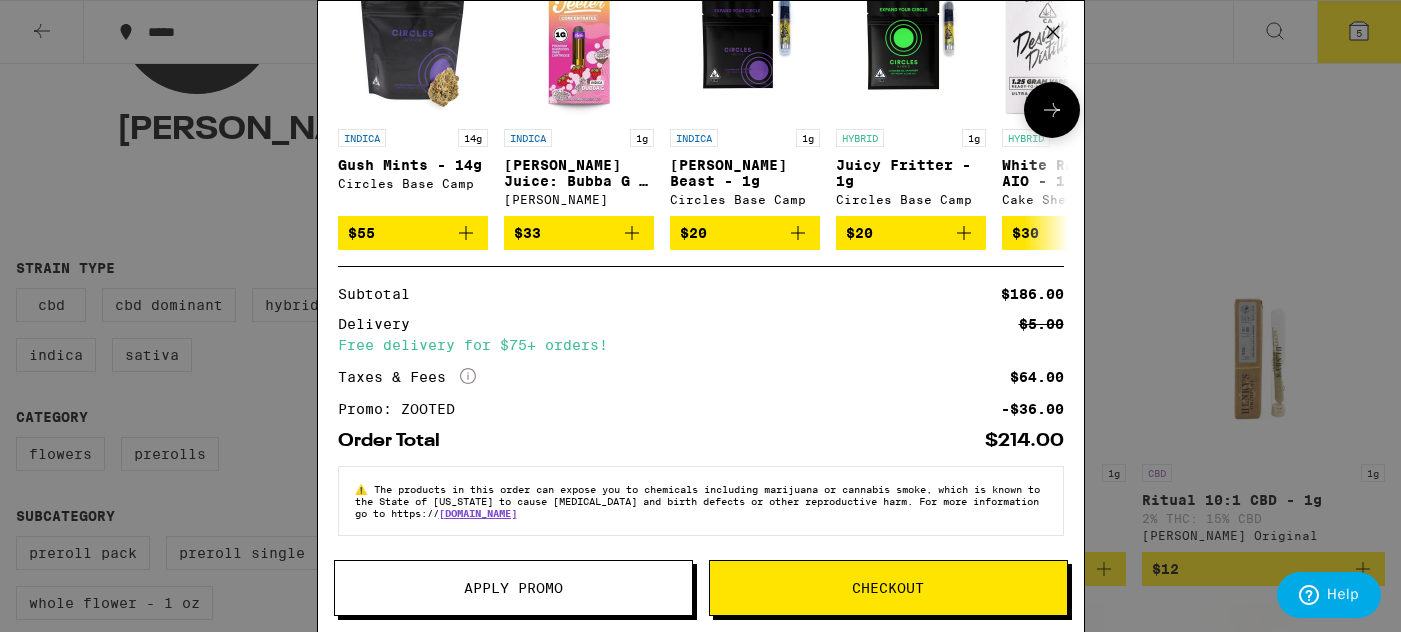 scroll, scrollTop: 391, scrollLeft: 0, axis: vertical 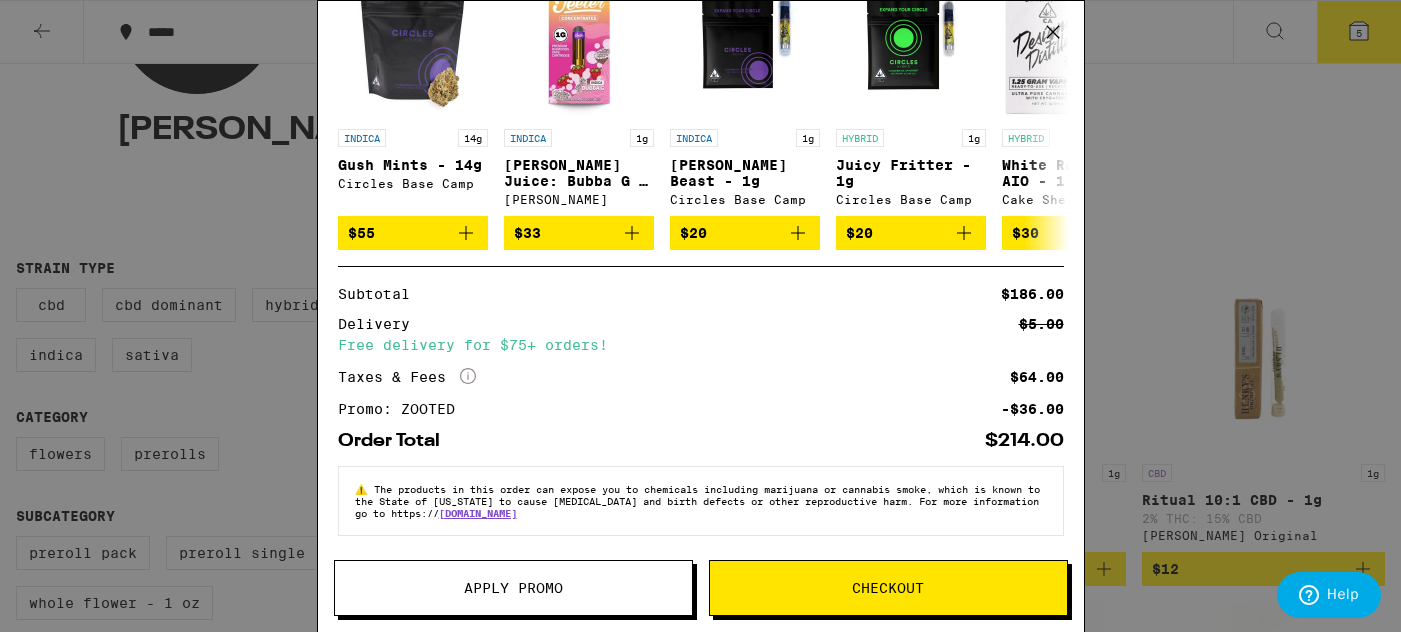 click on "$186.00" at bounding box center [1032, 294] 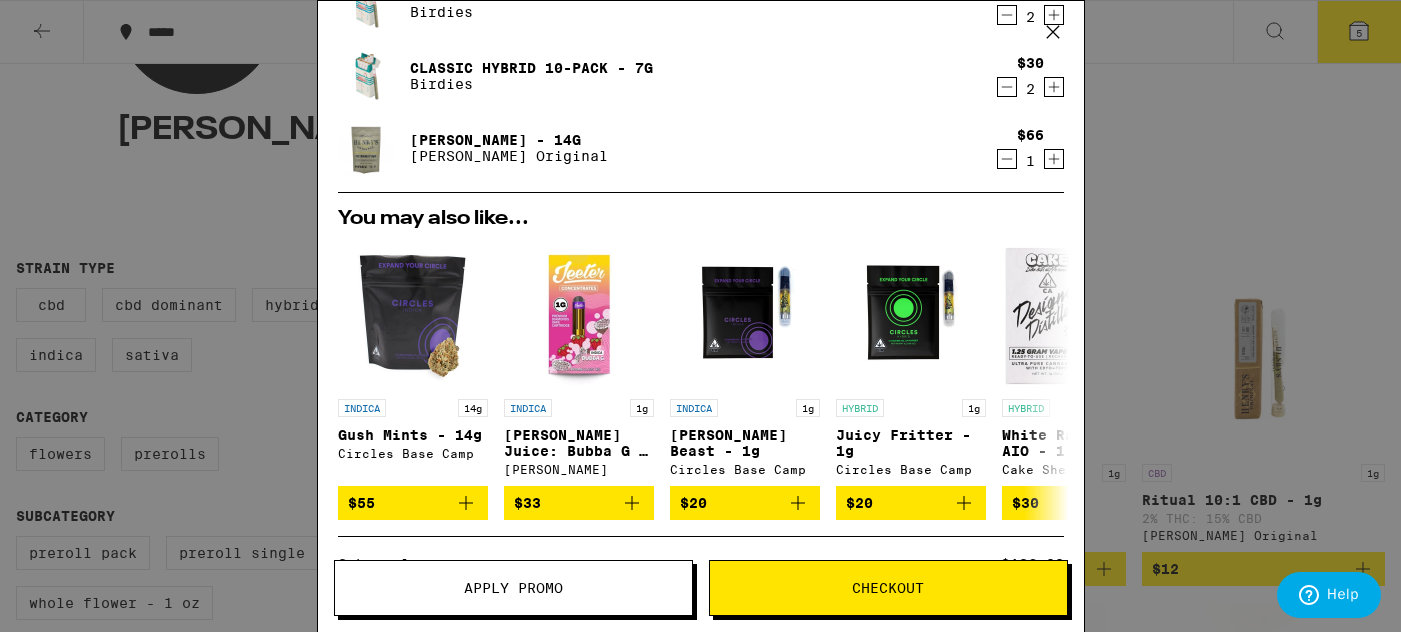 scroll, scrollTop: 0, scrollLeft: 0, axis: both 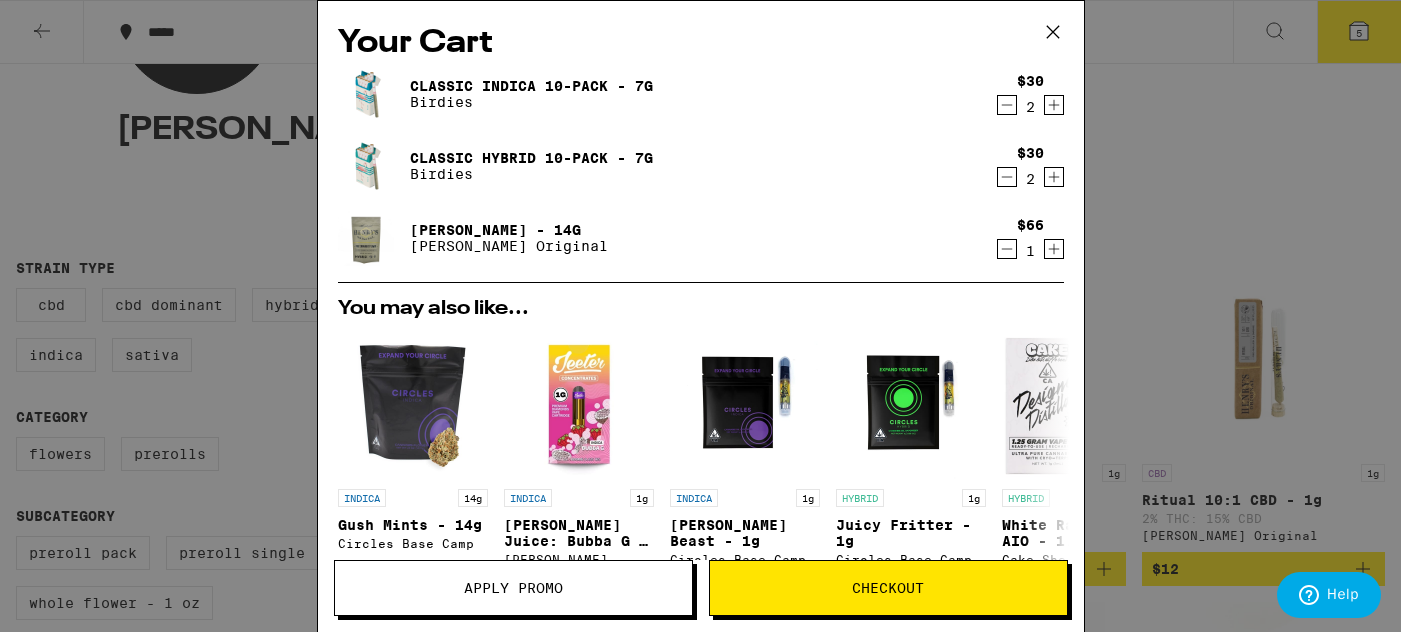 click 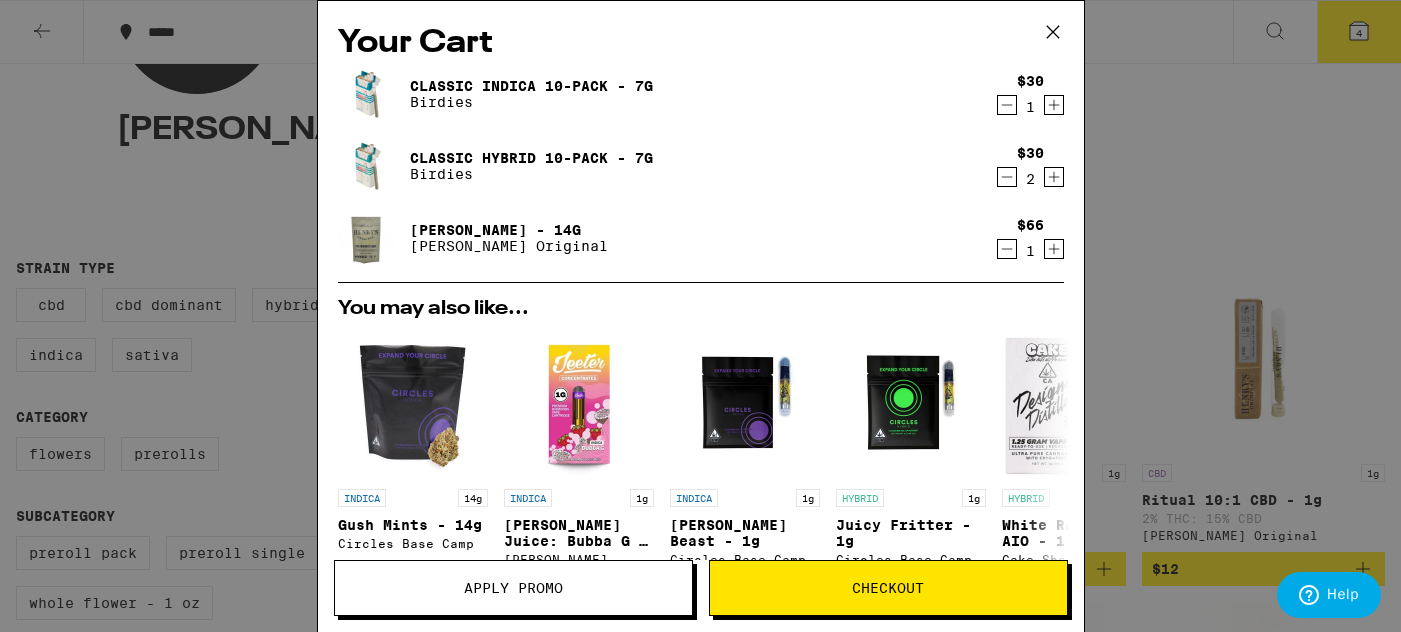 click 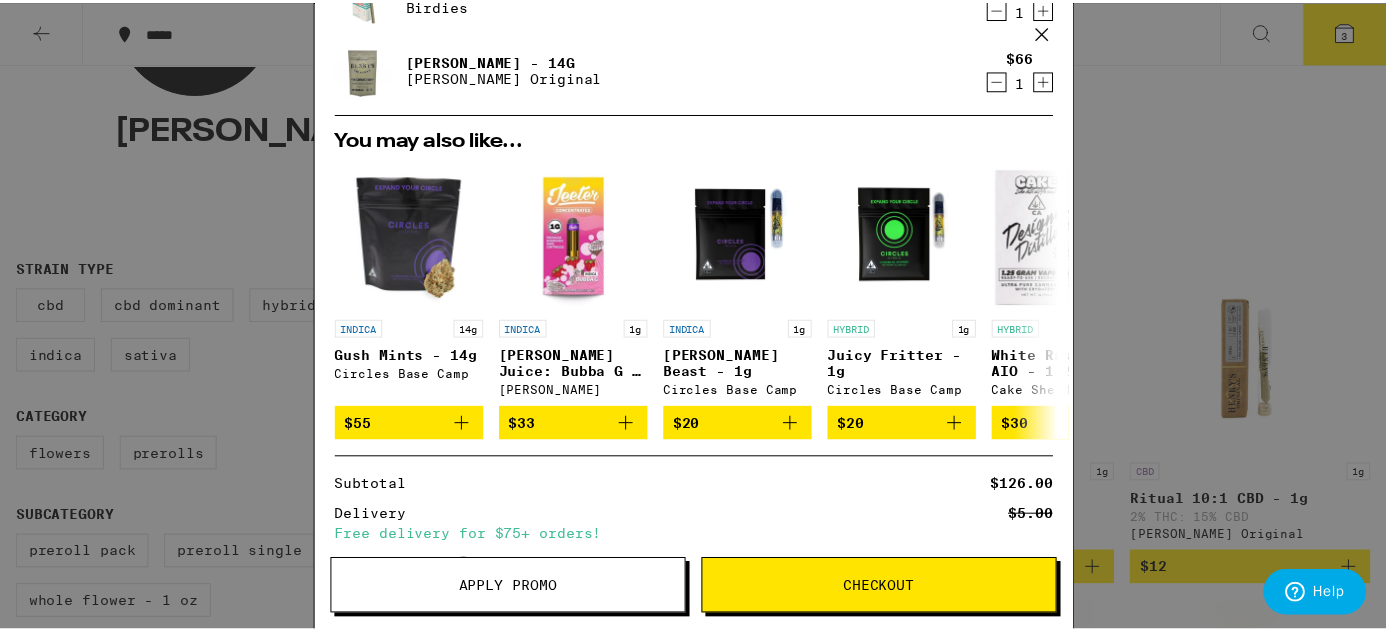 scroll, scrollTop: 0, scrollLeft: 0, axis: both 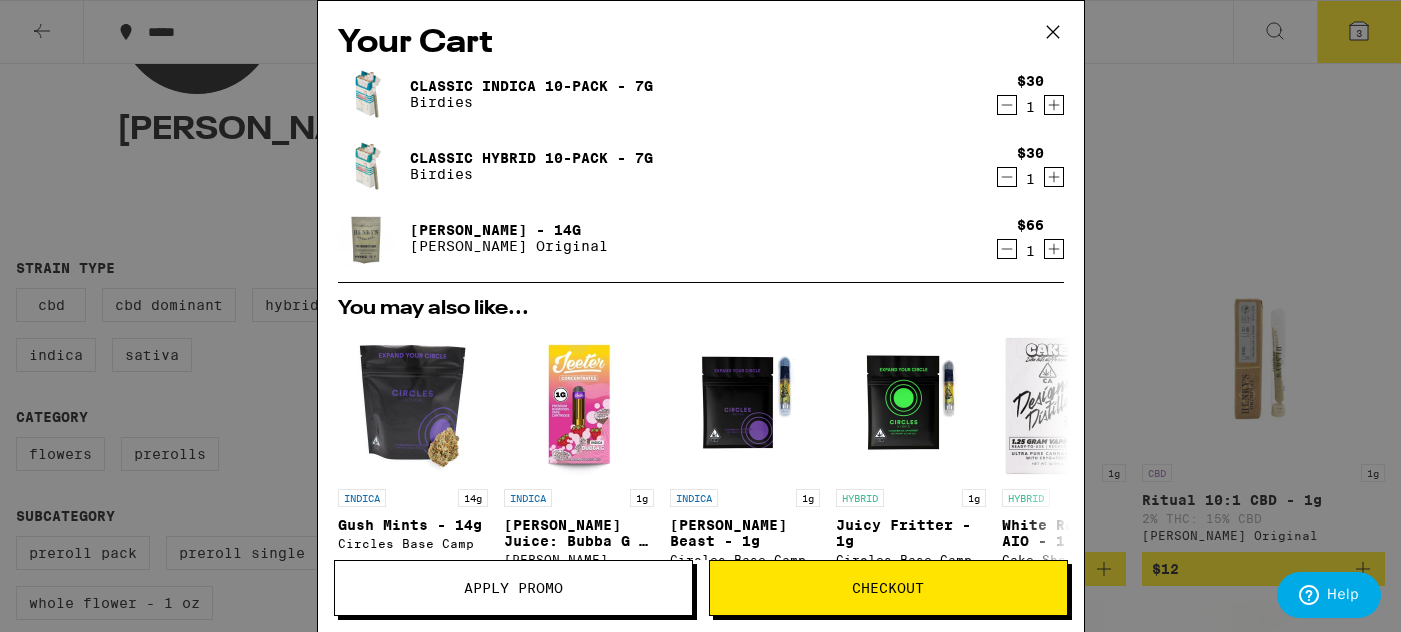 click 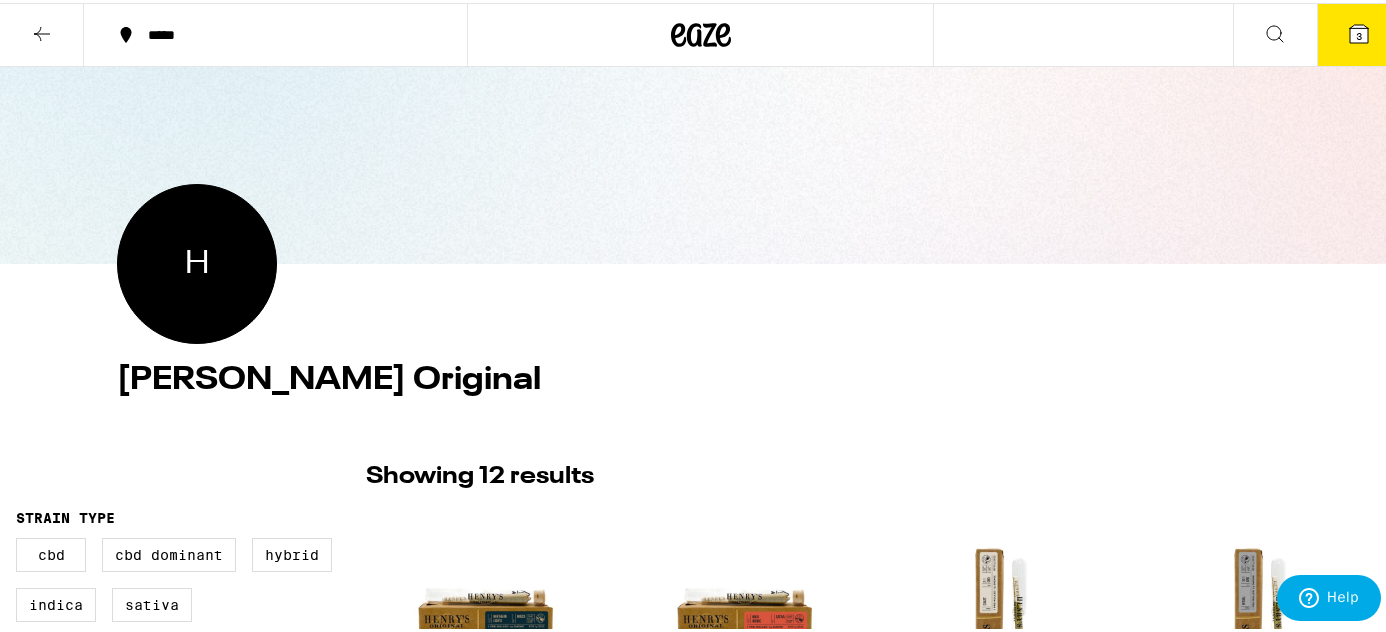 scroll, scrollTop: 0, scrollLeft: 0, axis: both 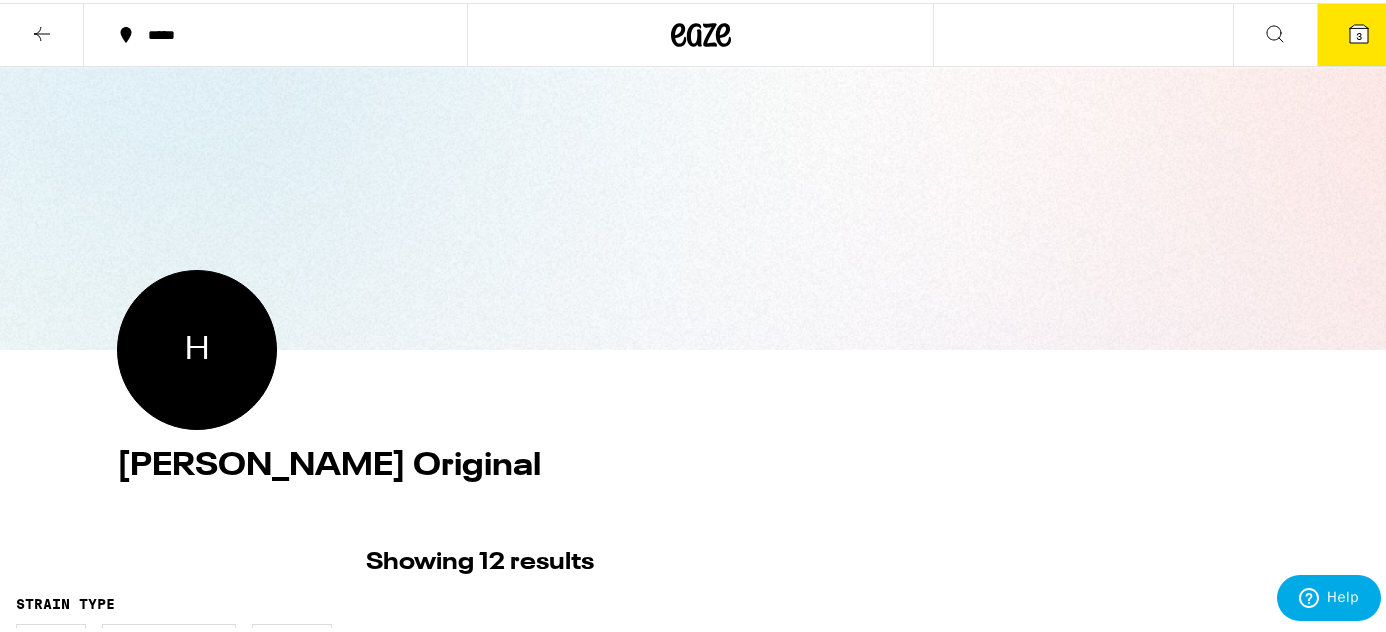 click 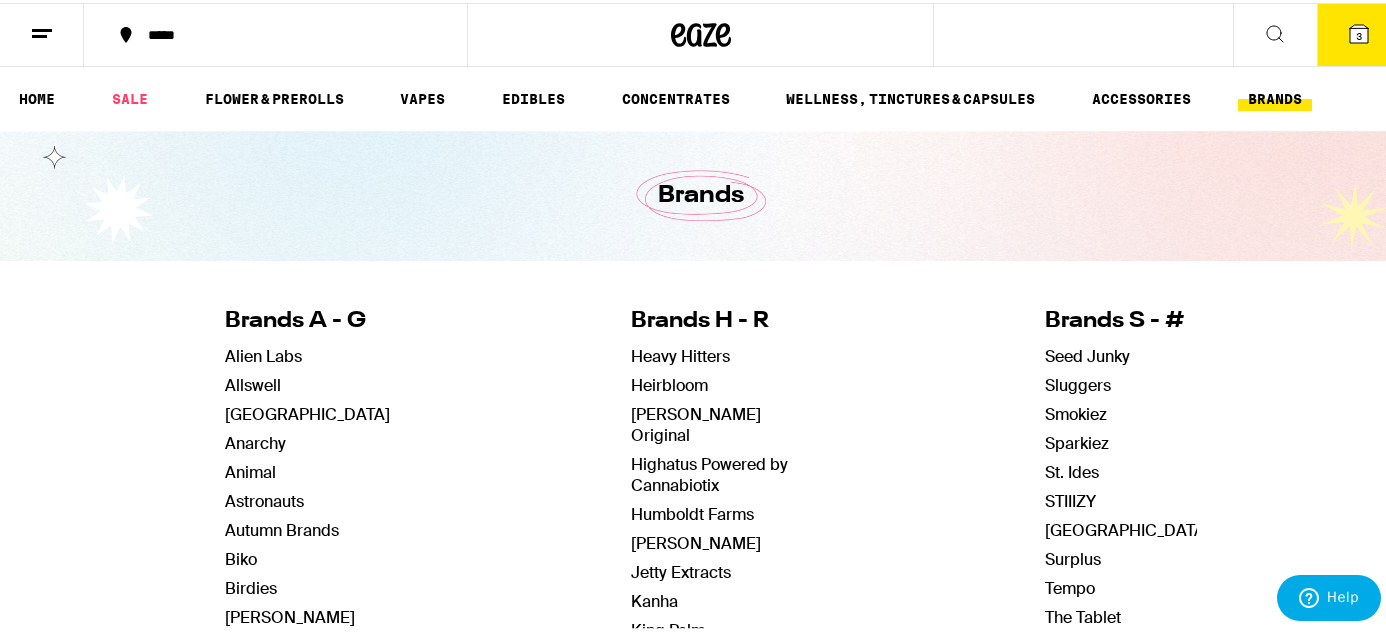 click 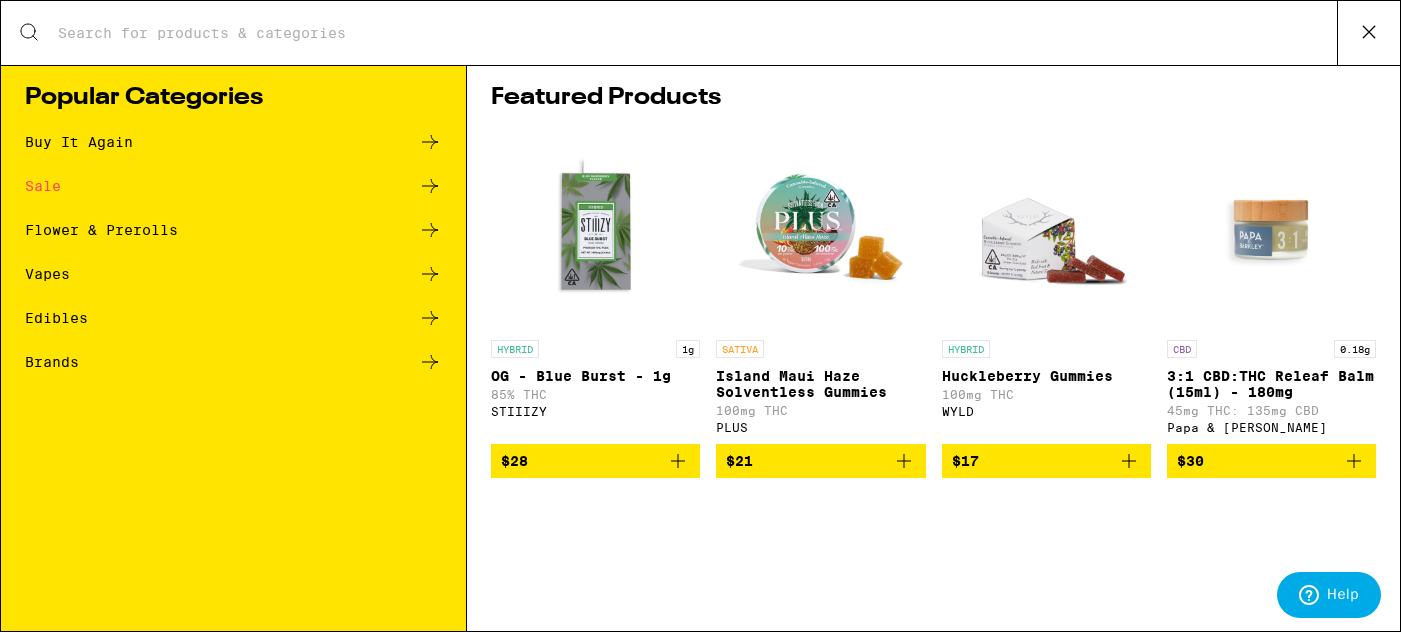 click on "Flower & Prerolls" at bounding box center [101, 230] 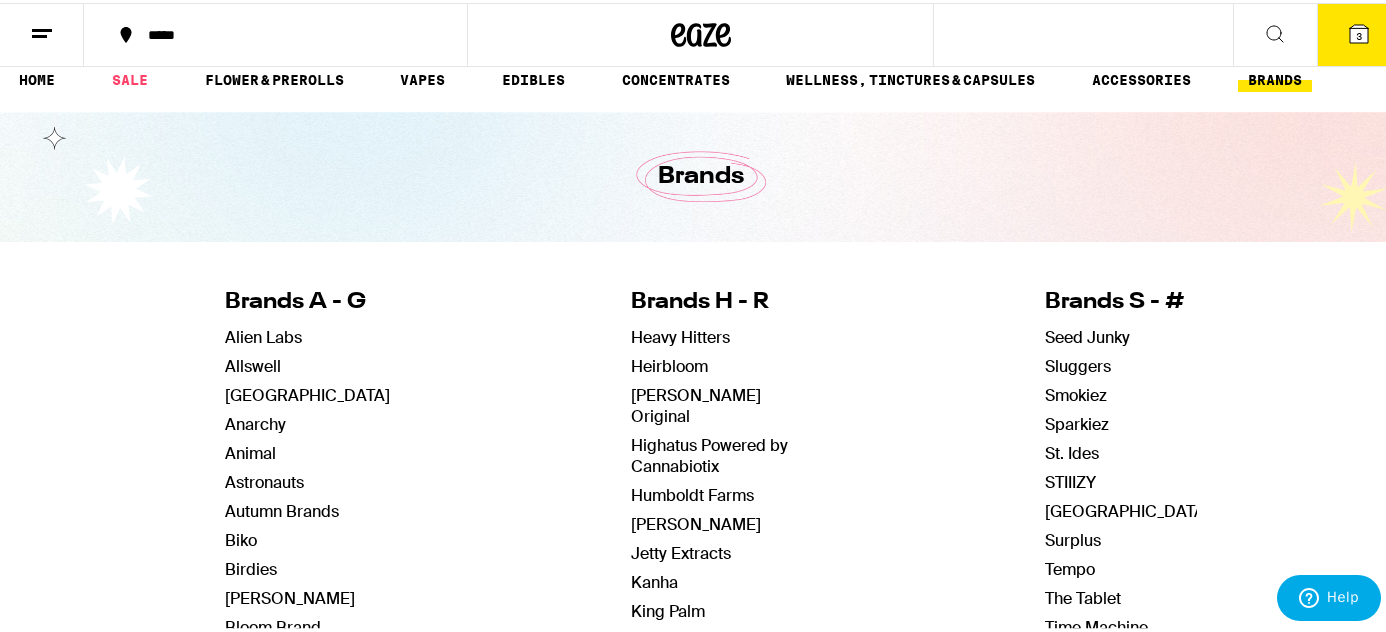 scroll, scrollTop: 31, scrollLeft: 0, axis: vertical 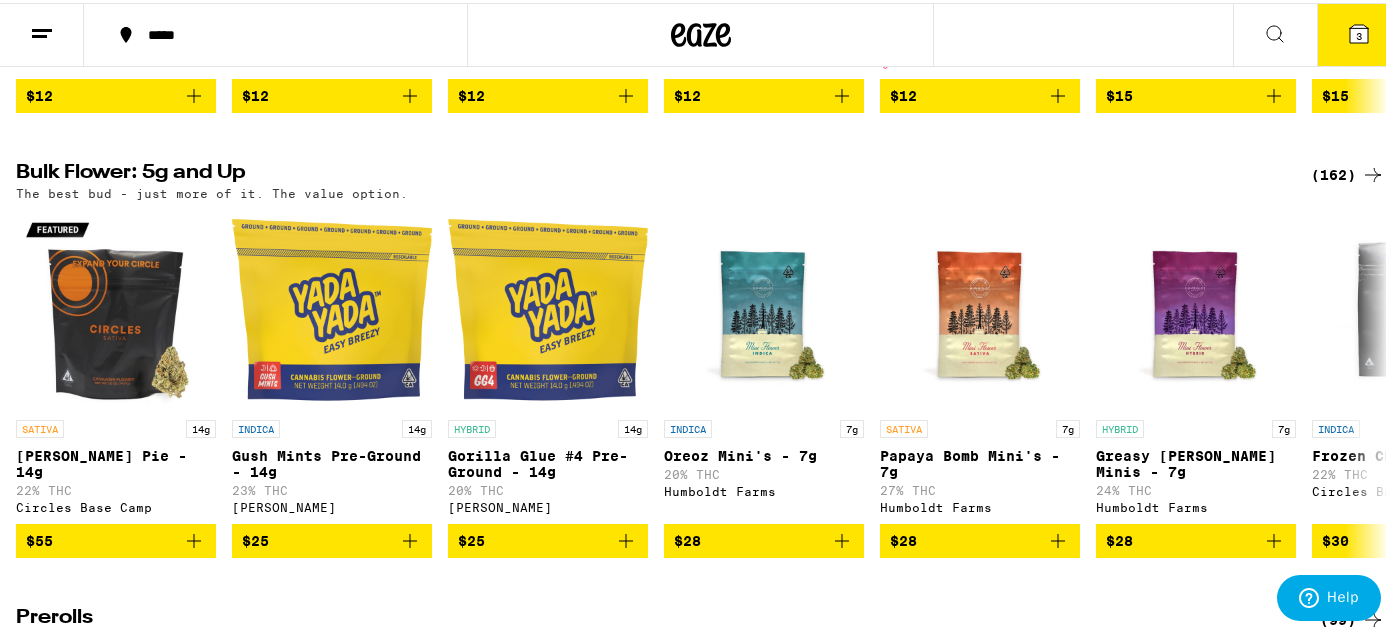click on "(162)" at bounding box center (1348, 172) 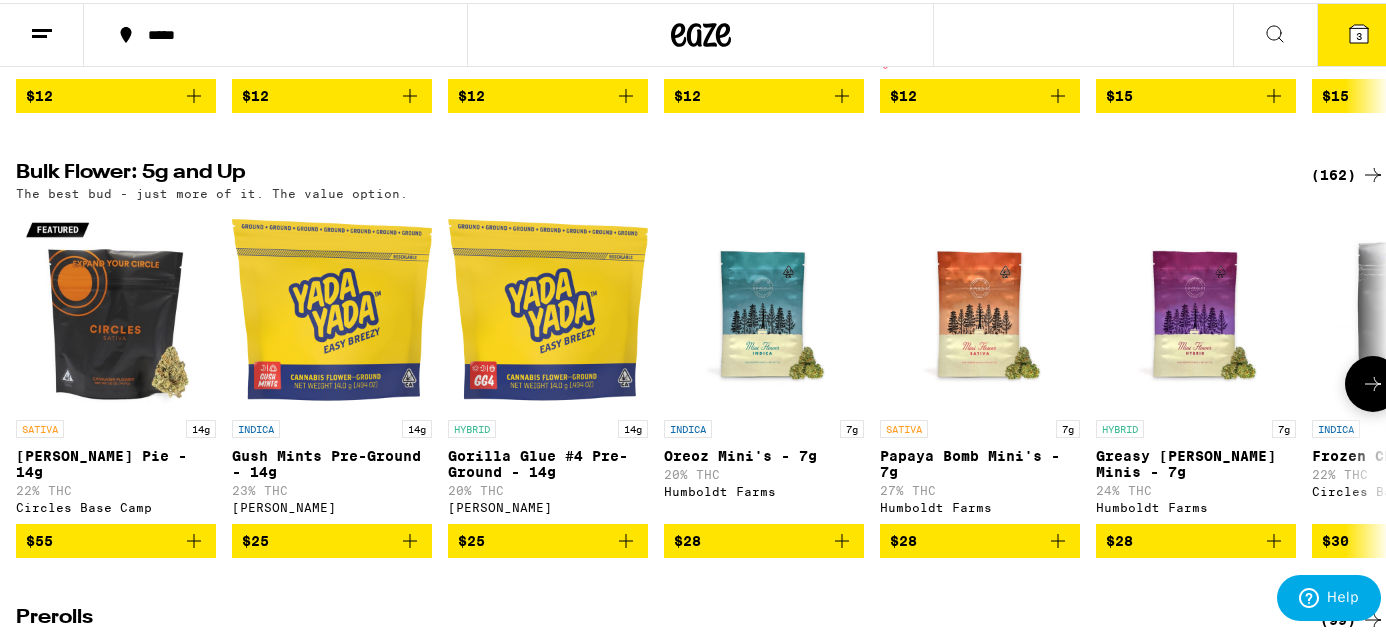 scroll, scrollTop: 0, scrollLeft: 0, axis: both 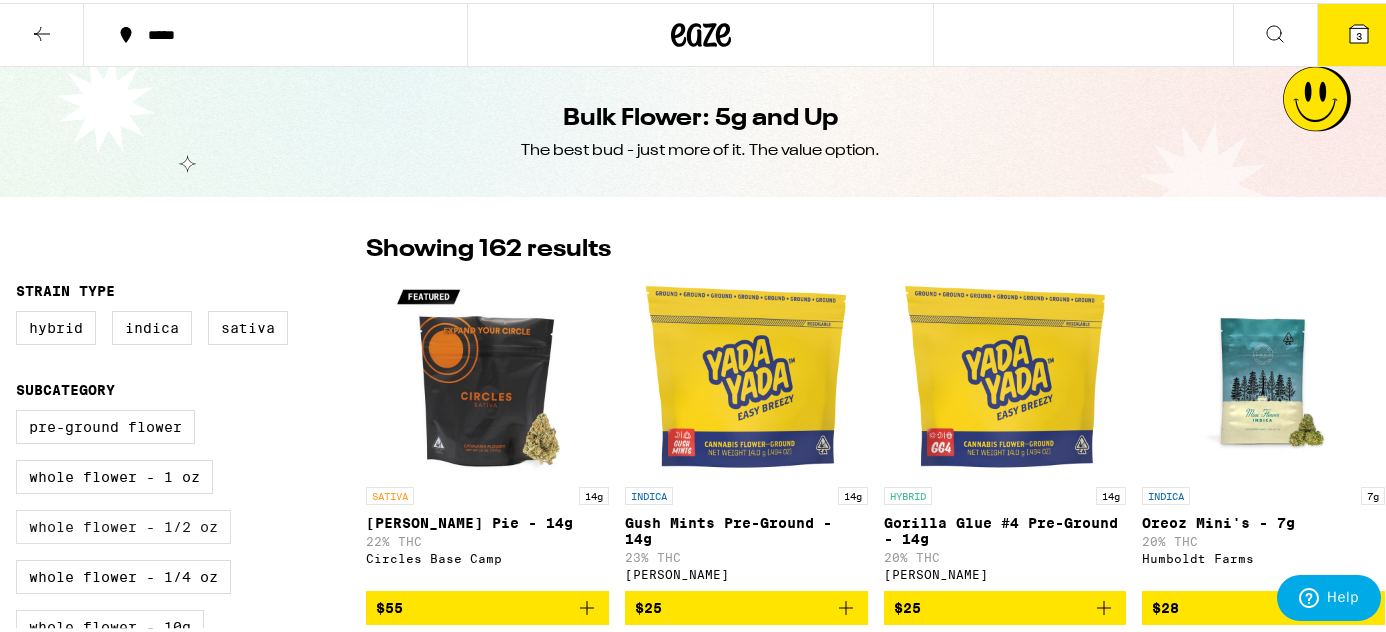click on "Whole Flower - 1/2 oz" at bounding box center [123, 524] 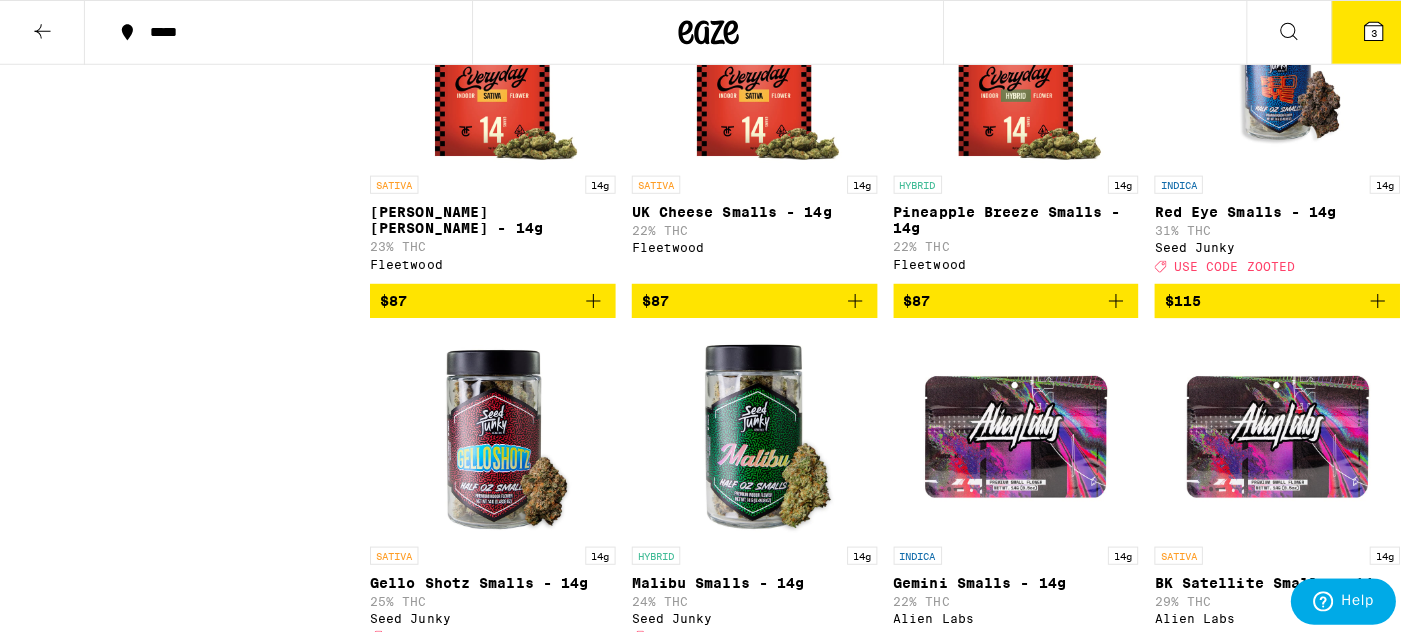 scroll, scrollTop: 2869, scrollLeft: 0, axis: vertical 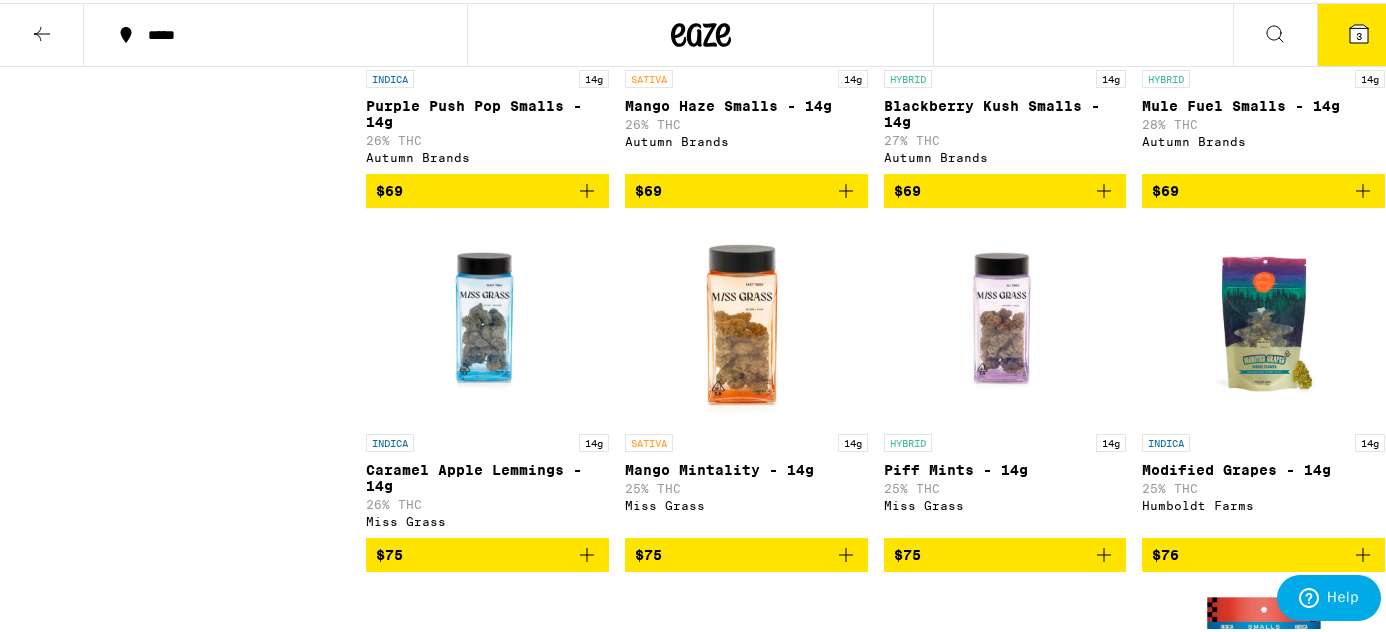 click on "3" at bounding box center [1359, 32] 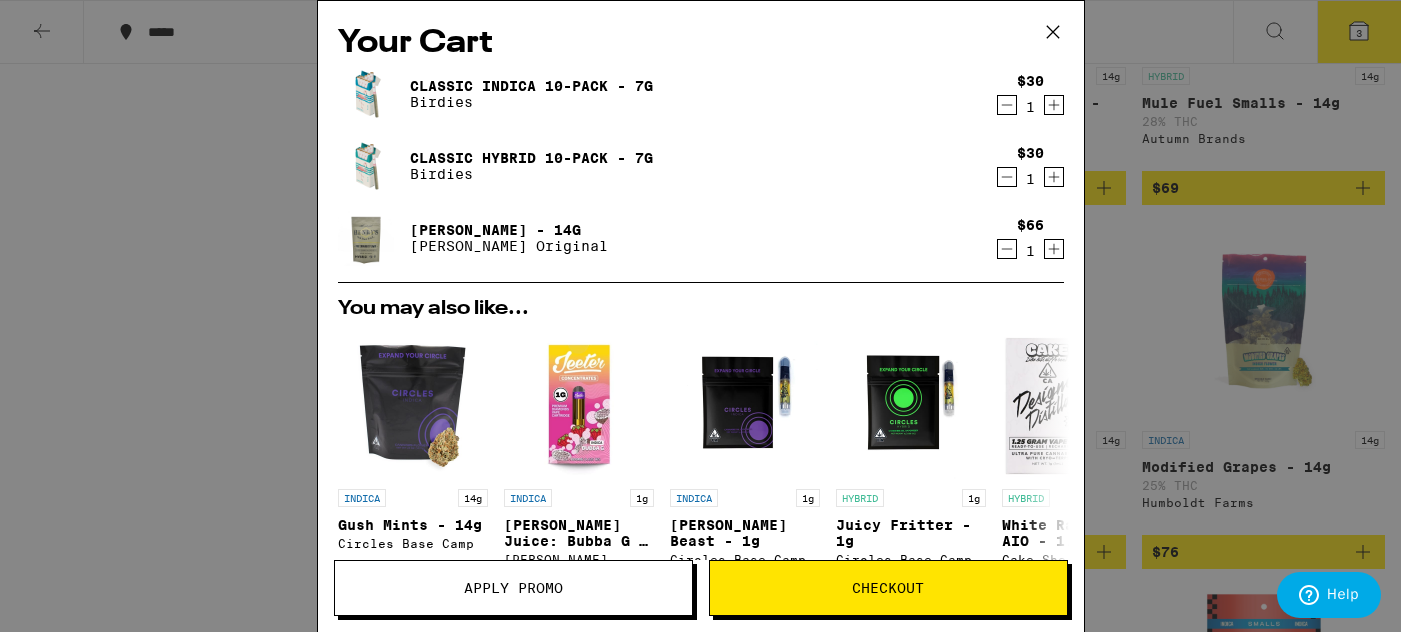 click 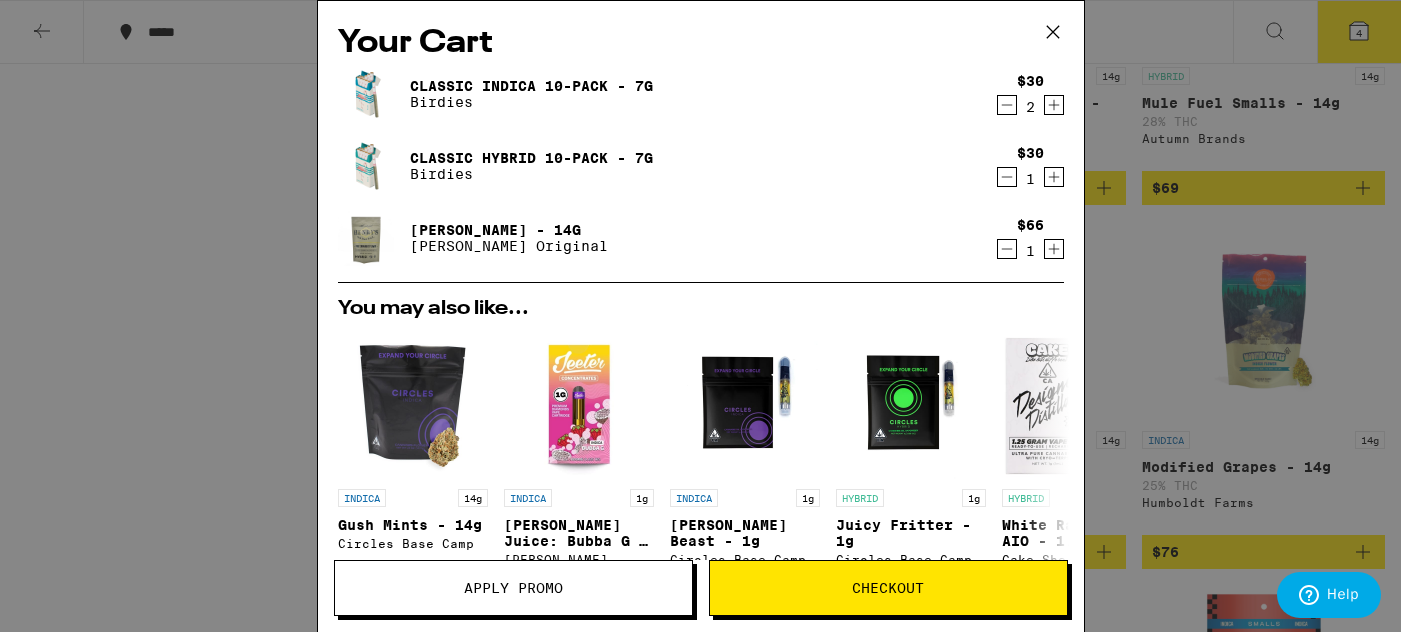 click 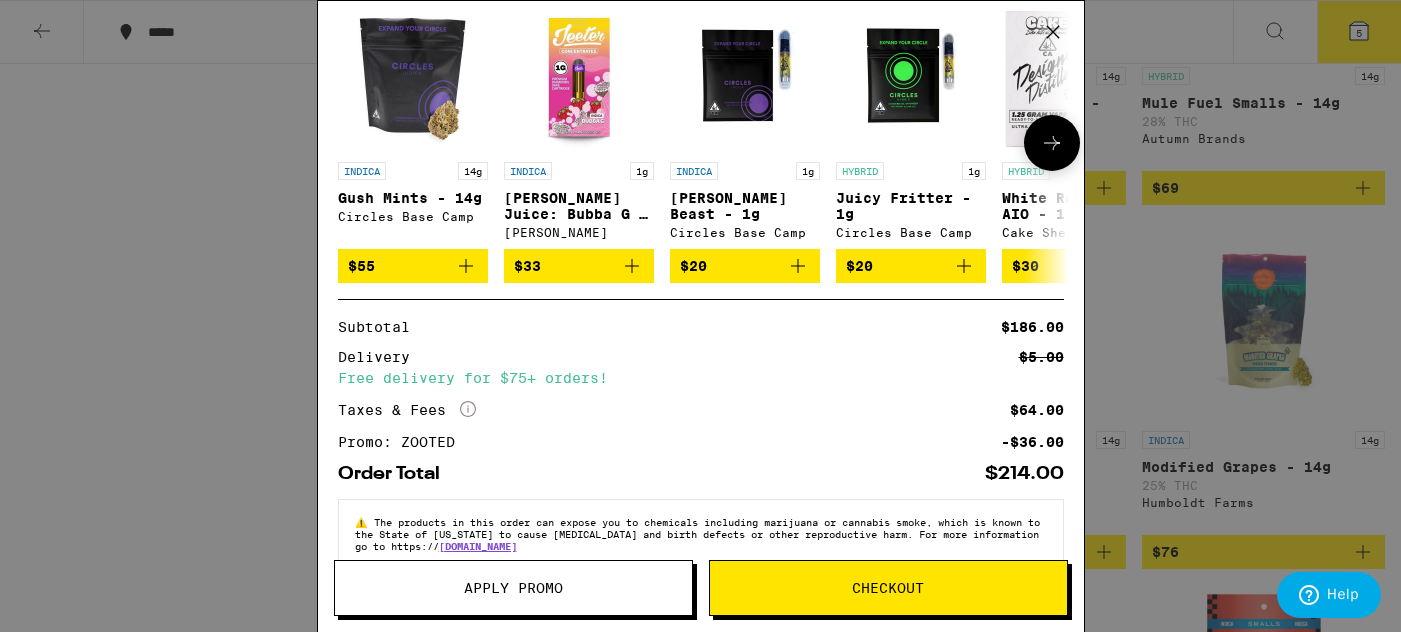 scroll, scrollTop: 329, scrollLeft: 0, axis: vertical 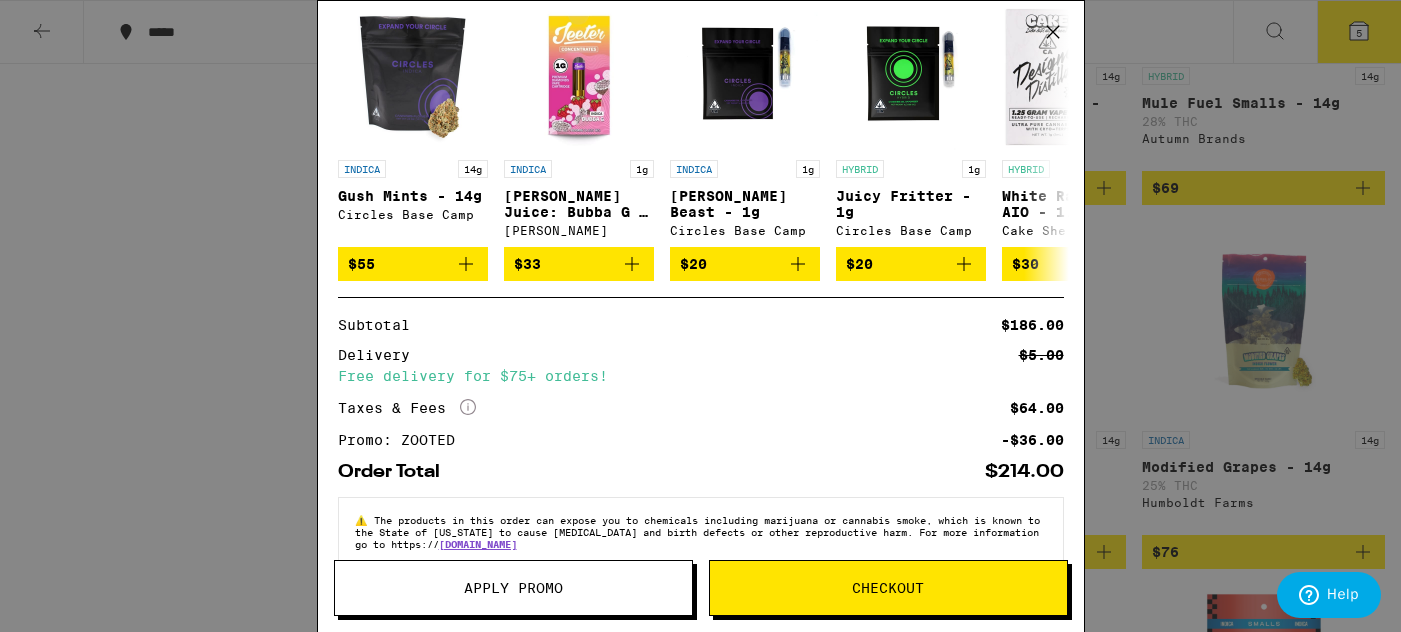 click on "Checkout" at bounding box center [888, 588] 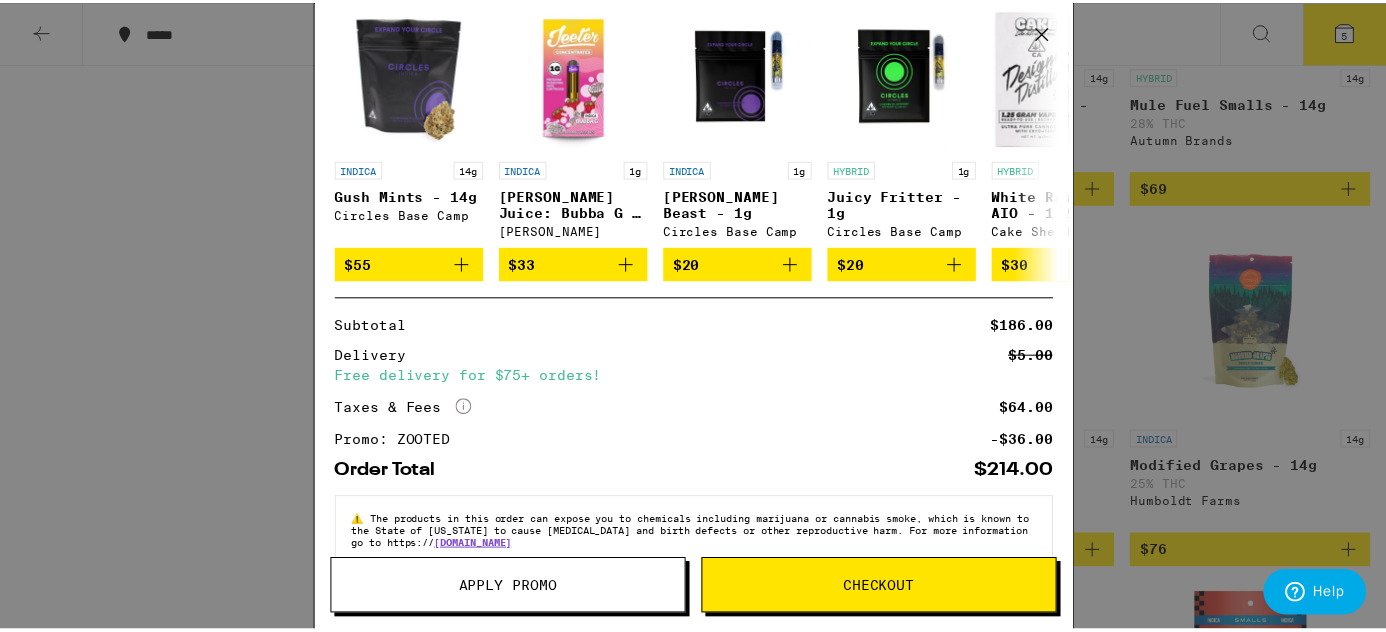 scroll, scrollTop: 0, scrollLeft: 0, axis: both 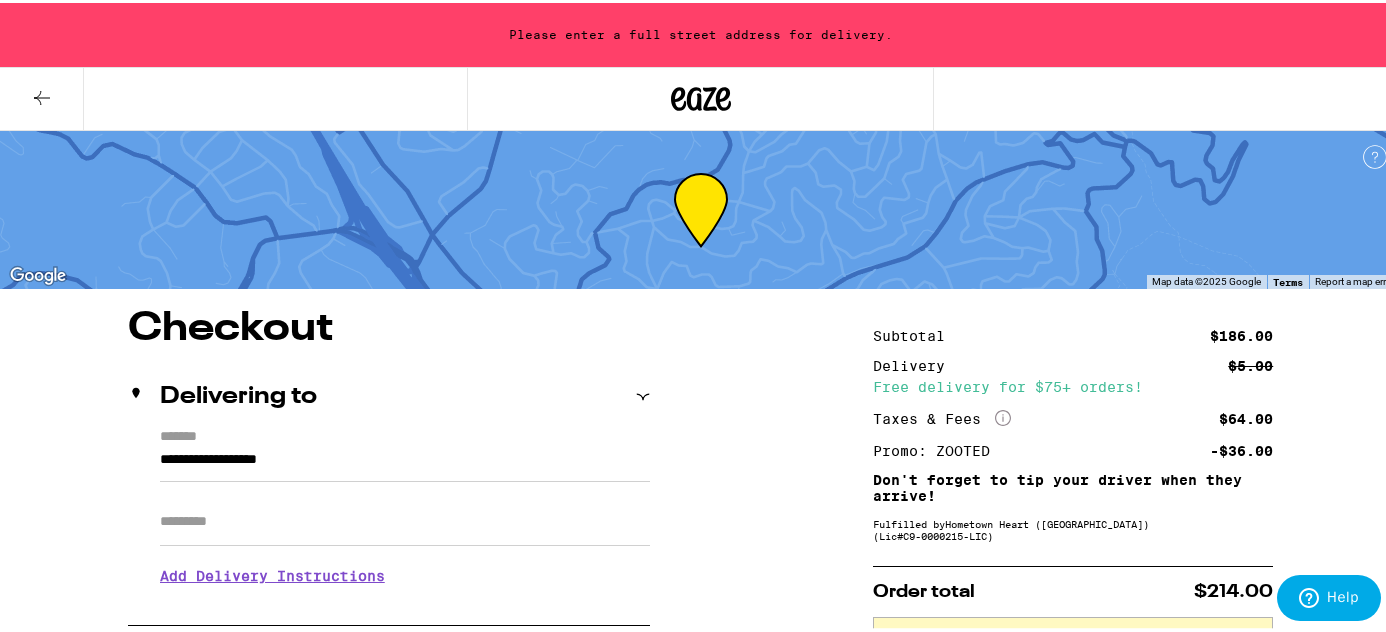 click on "Please enter a full street address for delivery." at bounding box center (700, 32) 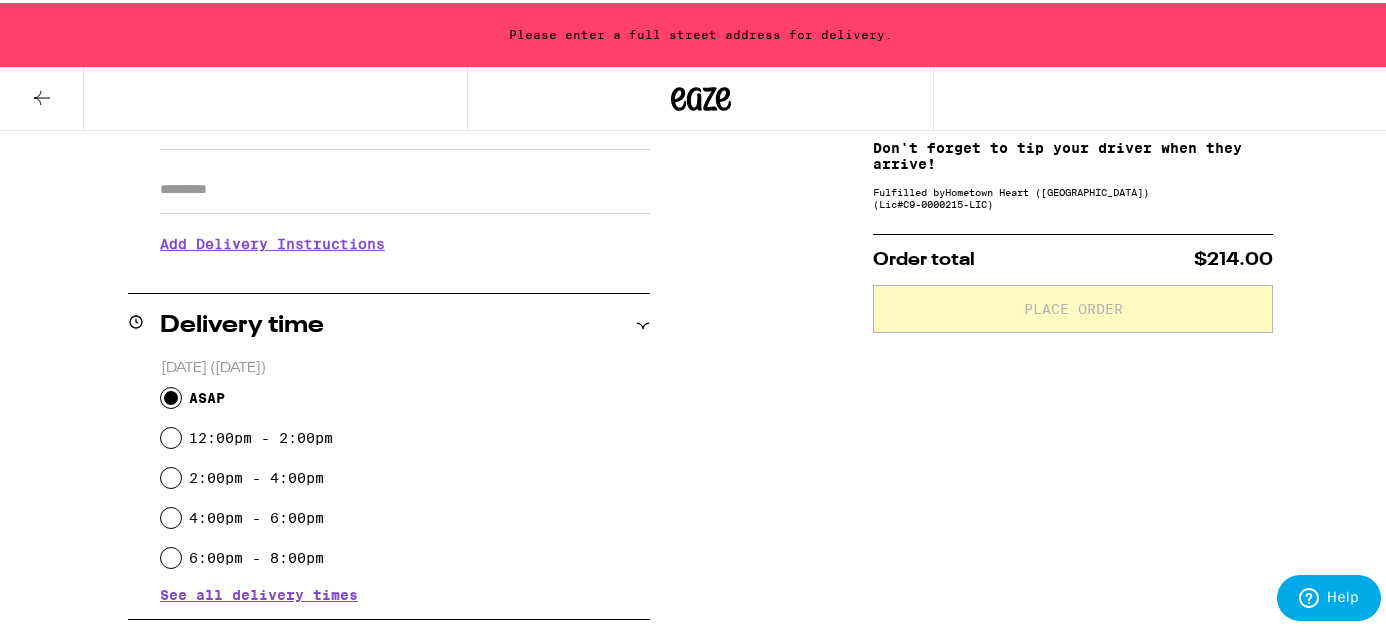 scroll, scrollTop: 0, scrollLeft: 0, axis: both 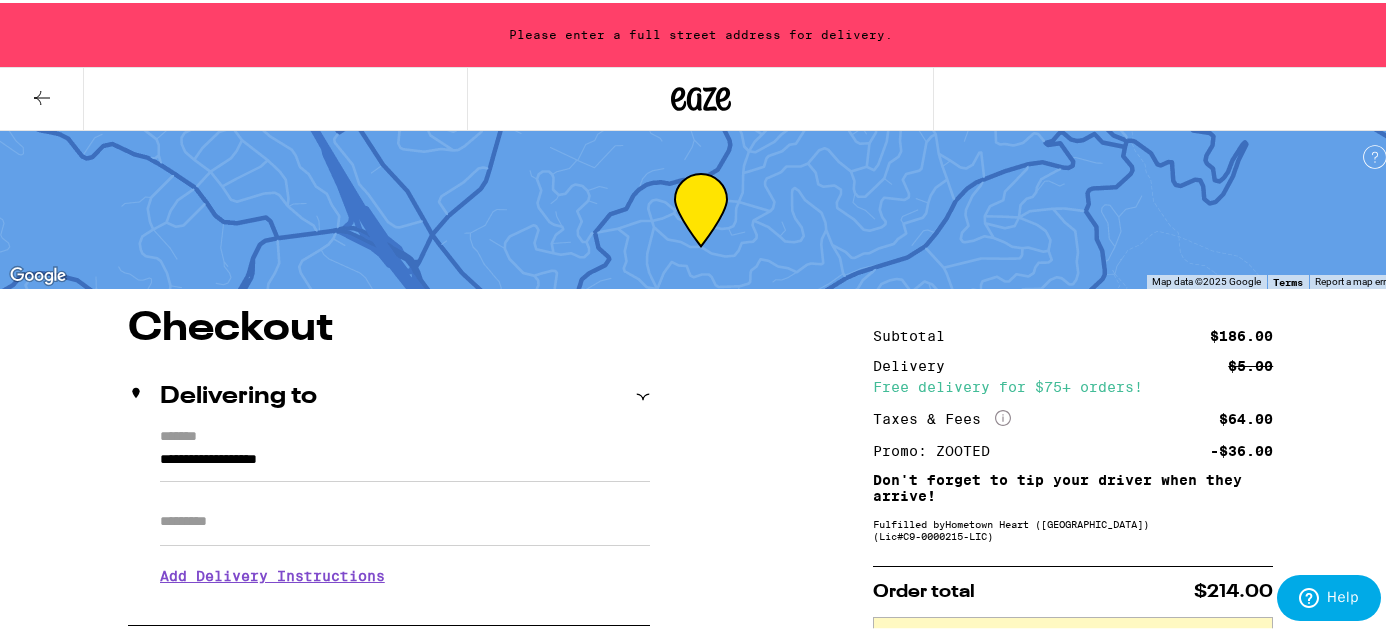 click 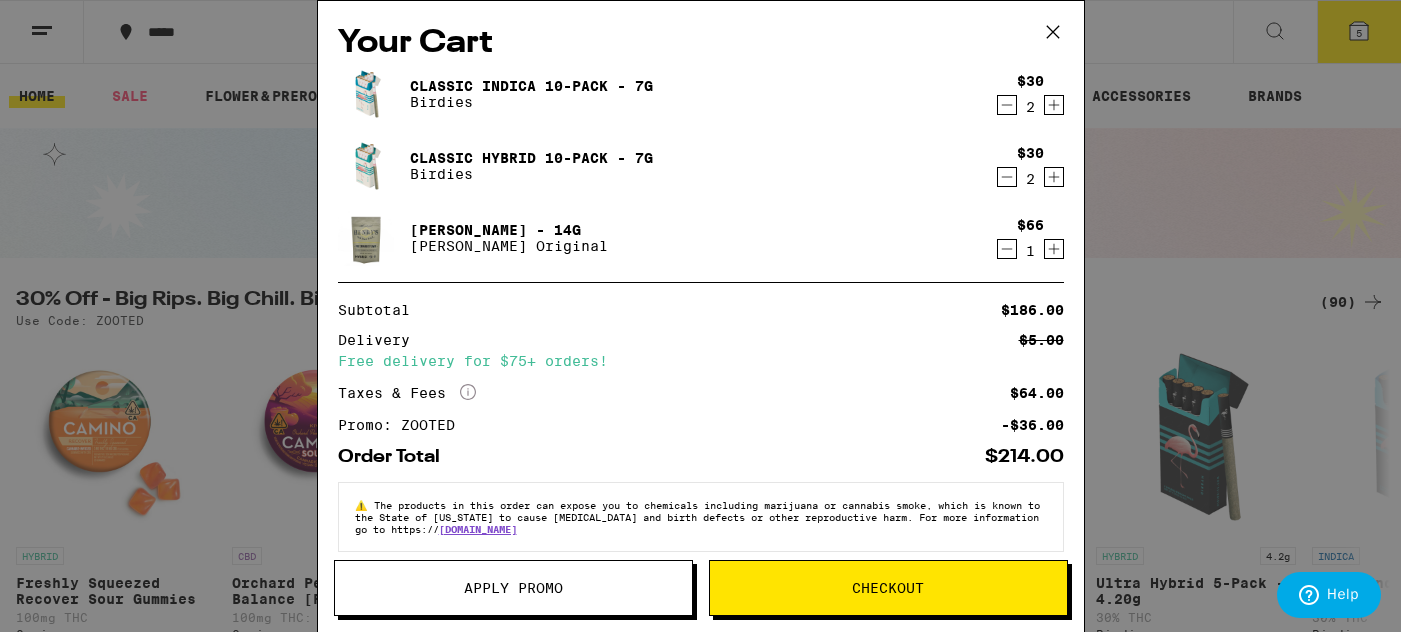 click 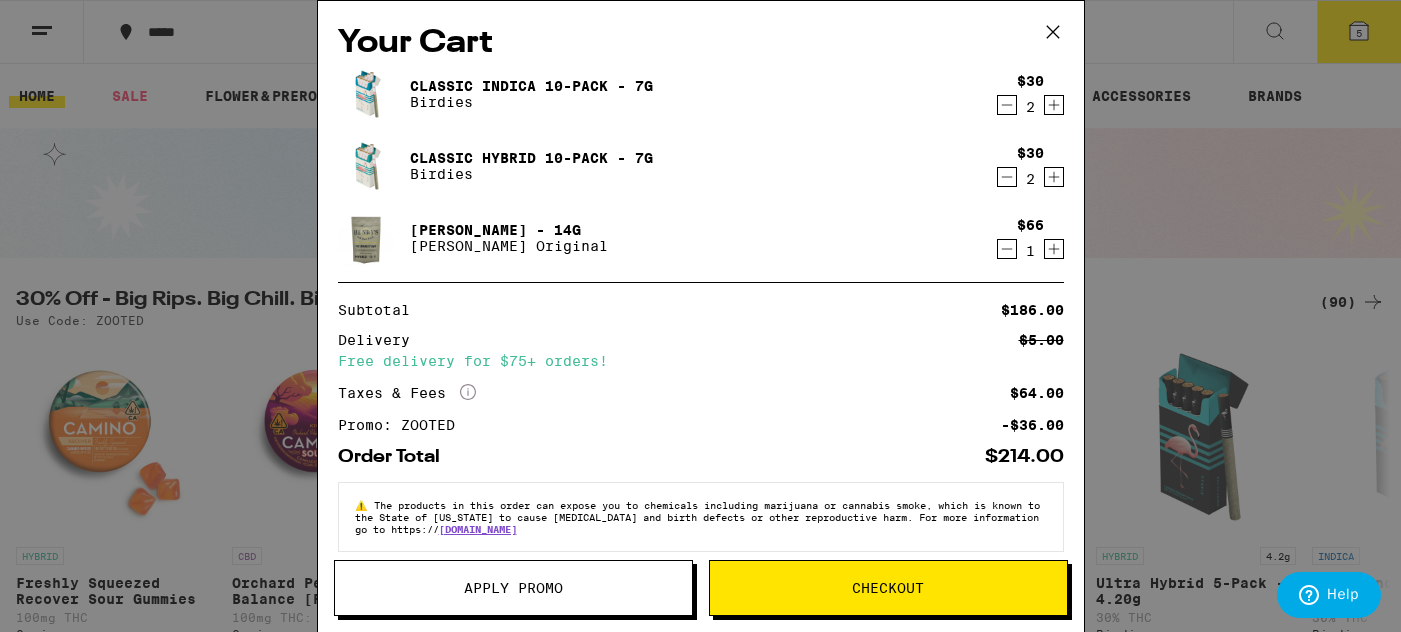 click on "Your Cart Classic Indica 10-Pack - 7g Birdies $30 2 Classic Hybrid 10-Pack - 7g Birdies $30 2 Cherry Garcia - 14g Henry's Original $66 1 Subtotal $186.00 Delivery $5.00 Free delivery for $75+ orders! Taxes & Fees More Info $64.00 Promo: ZOOTED -$36.00 Order Total $214.00 ⚠️ The products in this order can expose you to chemicals including marijuana or cannabis smoke, which is known to the State of California to cause cancer and birth defects or other reproductive harm. For more information go to https:// www.P65Warnings.ca.gov Apply Promo Checkout" at bounding box center [700, 316] 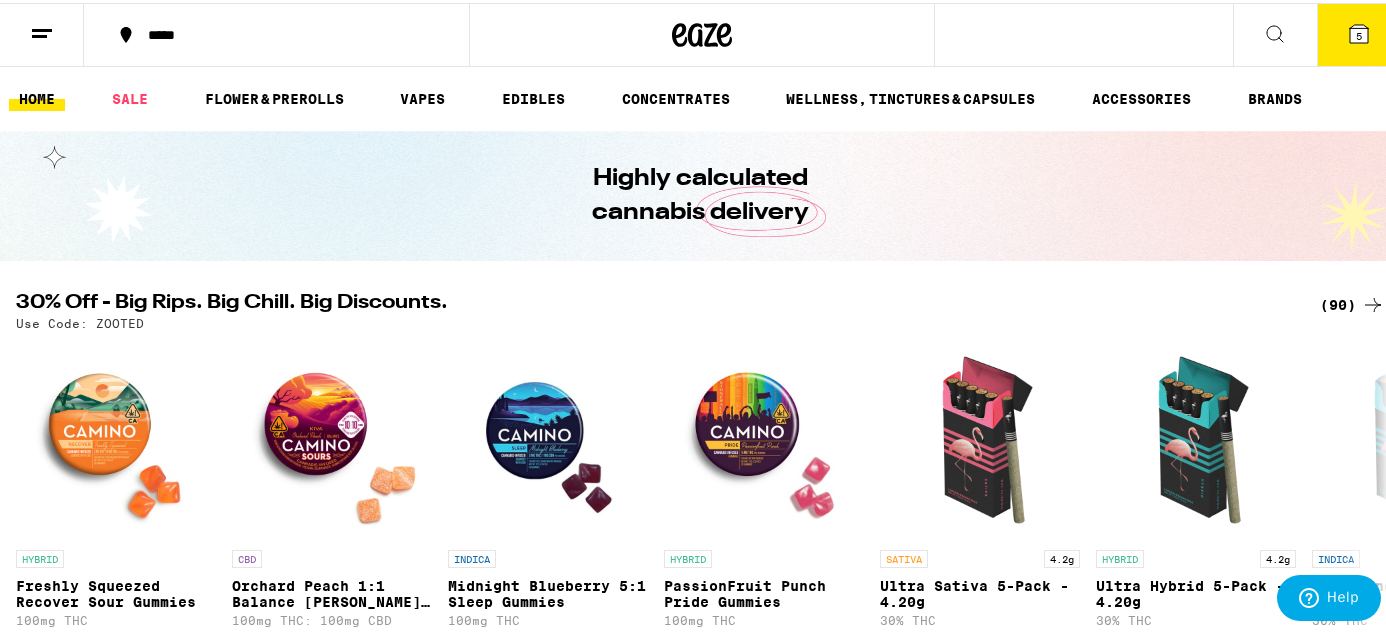 click on "Your Cart Classic Indica 10-Pack - 7g Birdies $30 2 Classic Hybrid 10-Pack - 7g Birdies $30 2 Cherry Garcia - 14g Henry's Original $66 1 Subtotal $186.00 Delivery $5.00 Free delivery for $75+ orders! Taxes & Fees More Info $64.00 Promo: ZOOTED -$36.00 Order Total $214.00 ⚠️ The products in this order can expose you to chemicals including marijuana or cannabis smoke, which is known to the State of California to cause cancer and birth defects or other reproductive harm. For more information go to https:// www.P65Warnings.ca.gov Apply Promo Checkout" at bounding box center [700, 316] 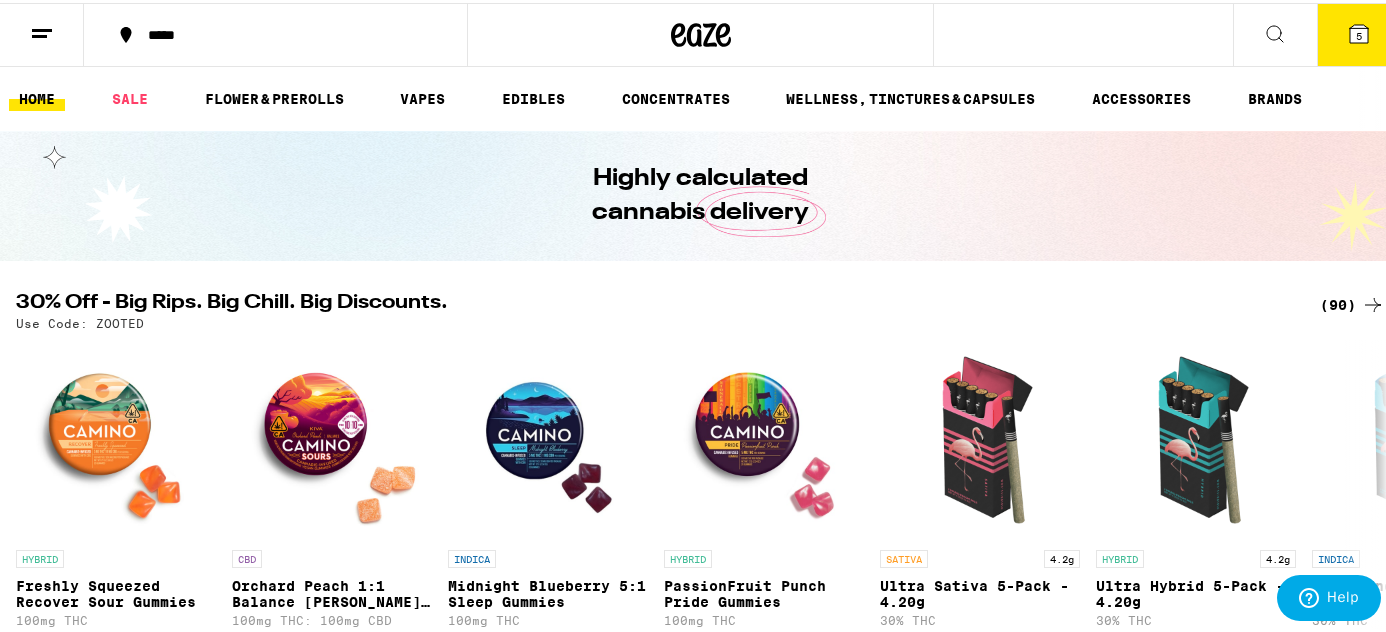 click on "*****" at bounding box center [275, 32] 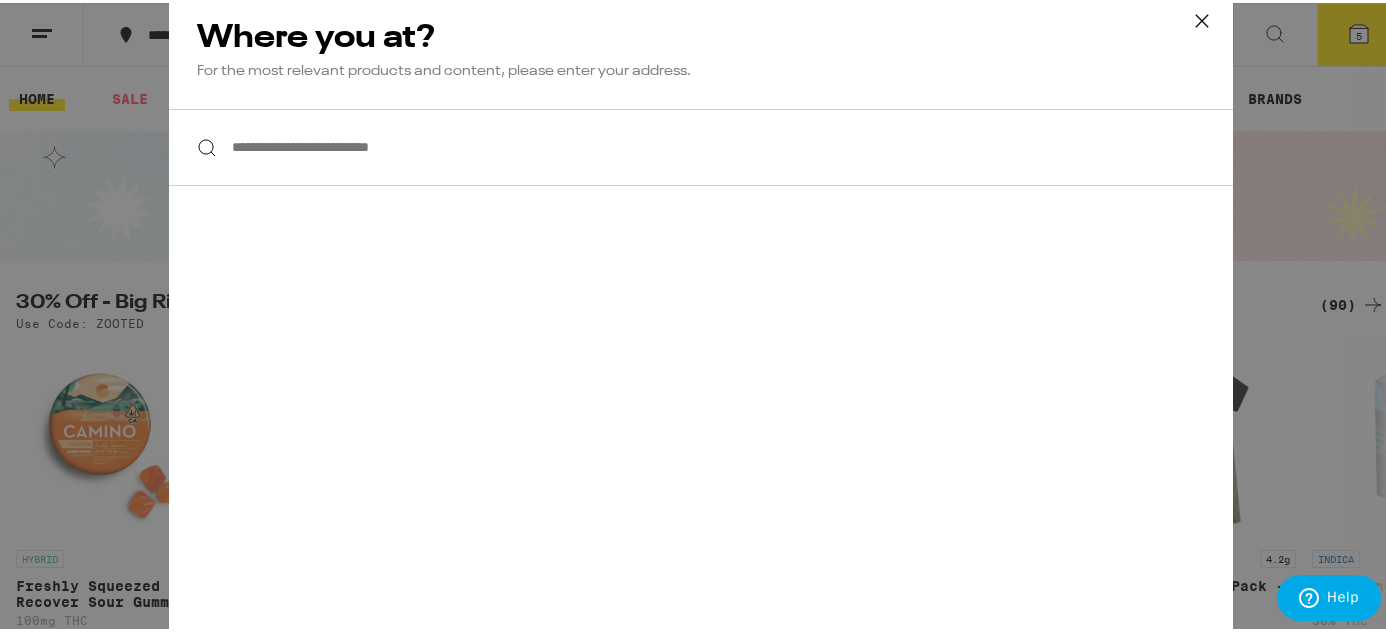 scroll, scrollTop: 0, scrollLeft: 0, axis: both 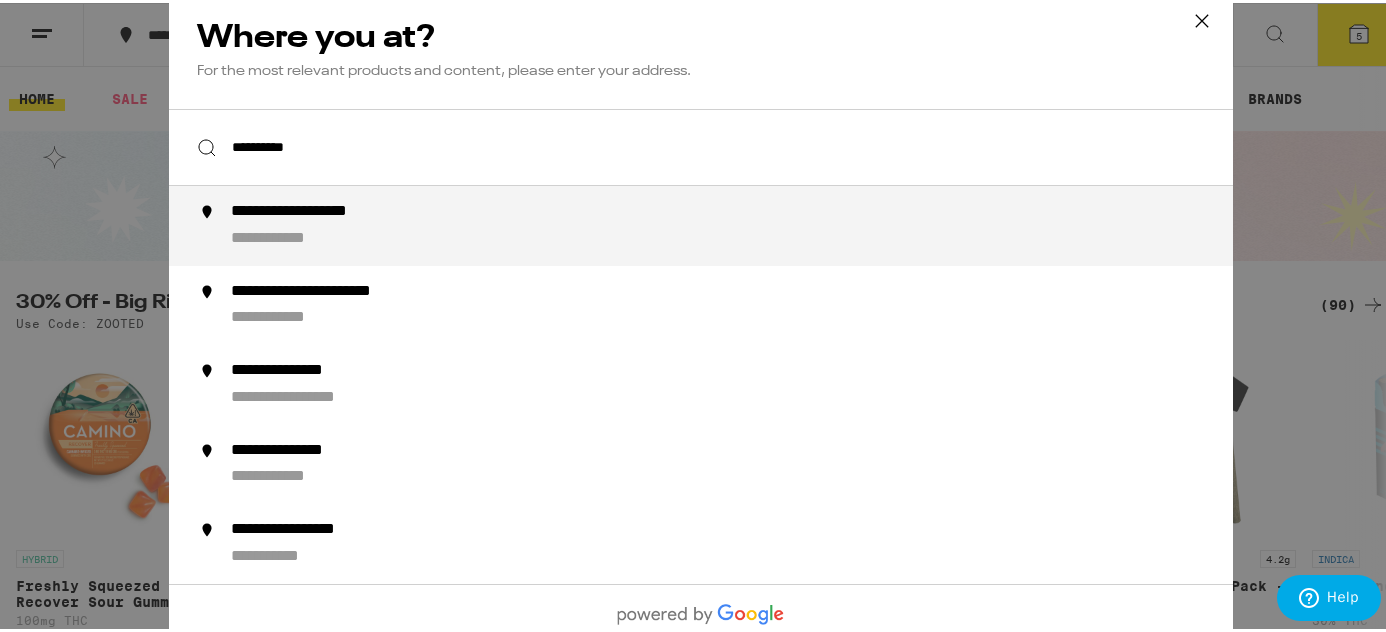 click on "**********" at bounding box center (292, 236) 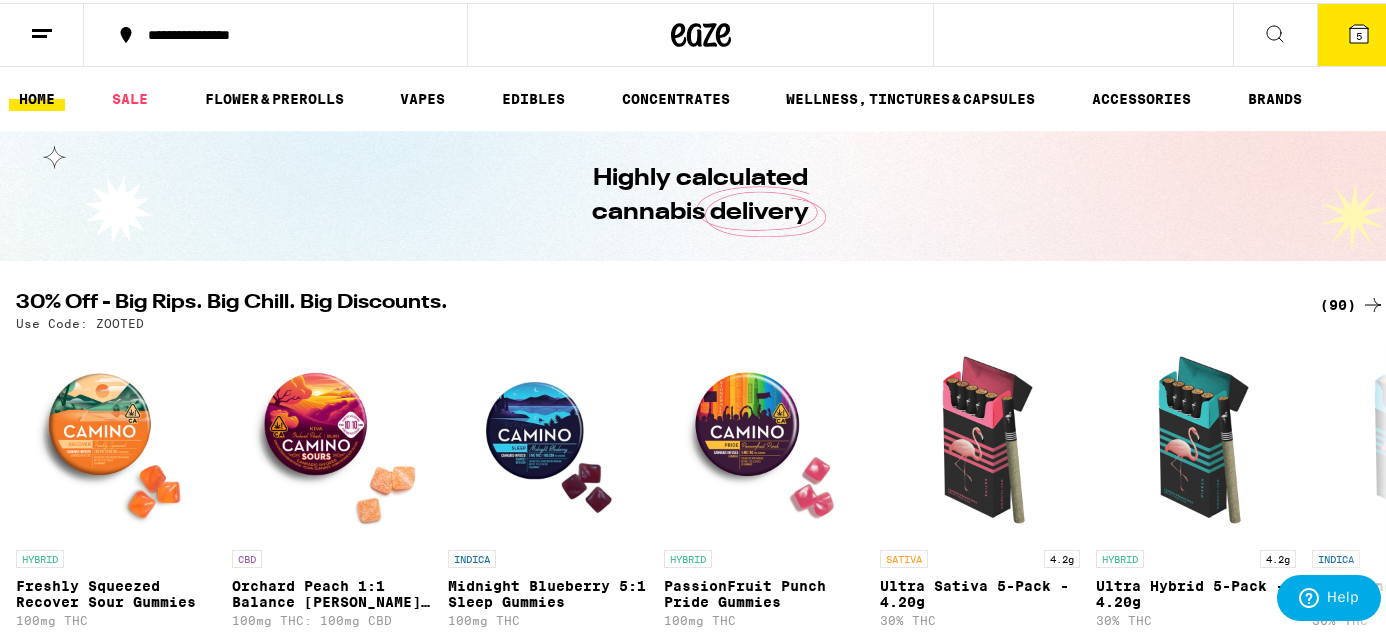 click on "5" at bounding box center (1359, 32) 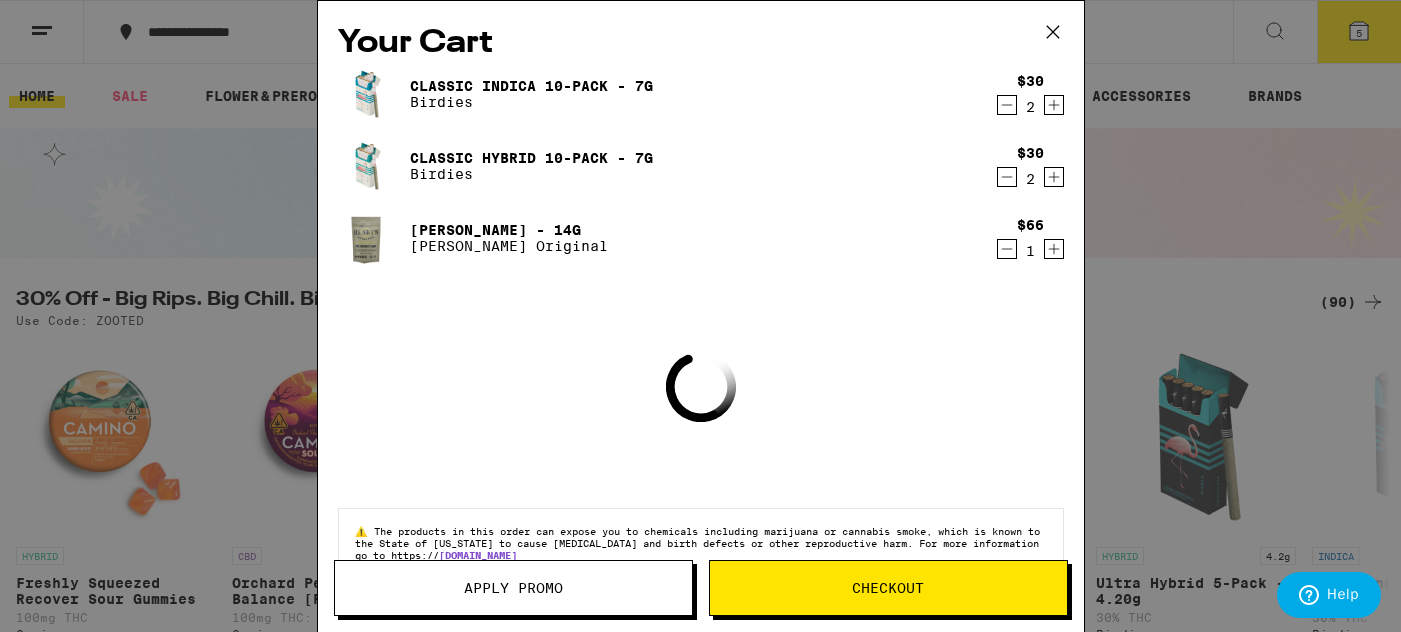 click on "Checkout" at bounding box center [888, 588] 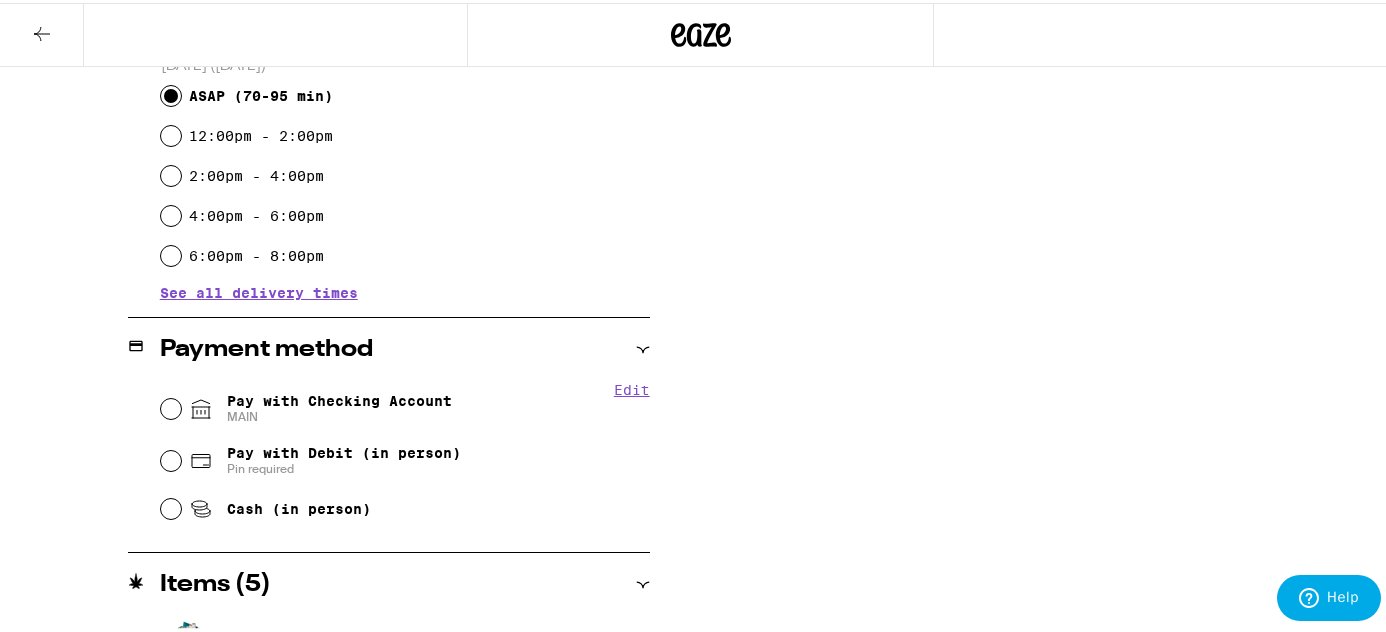 scroll, scrollTop: 572, scrollLeft: 0, axis: vertical 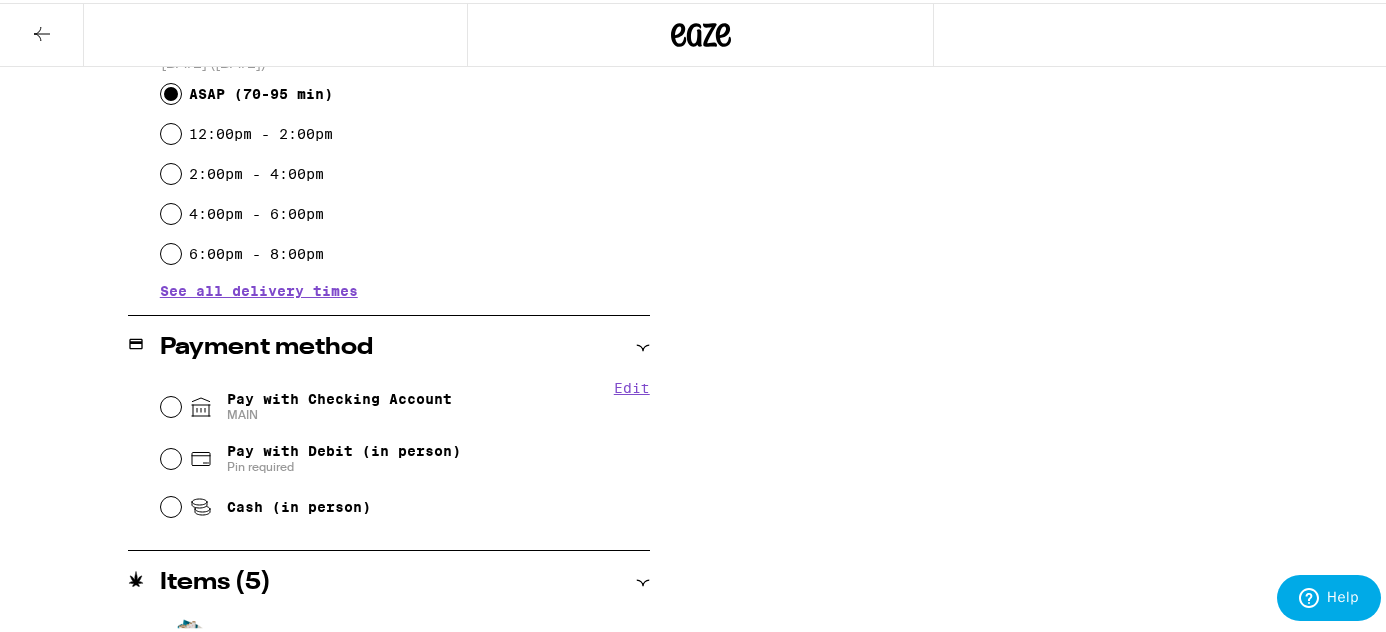 click on "Pay with Checking Account MAIN" at bounding box center (339, 404) 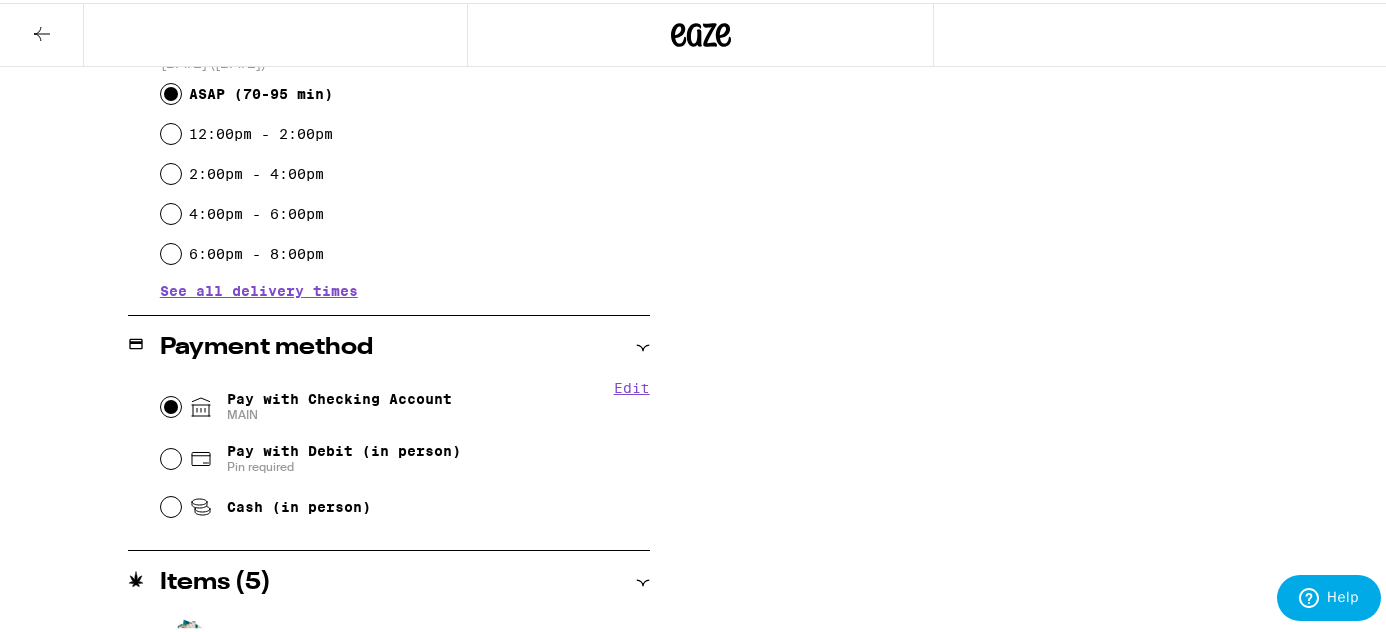 click on "Pay with Checking Account MAIN" at bounding box center [171, 404] 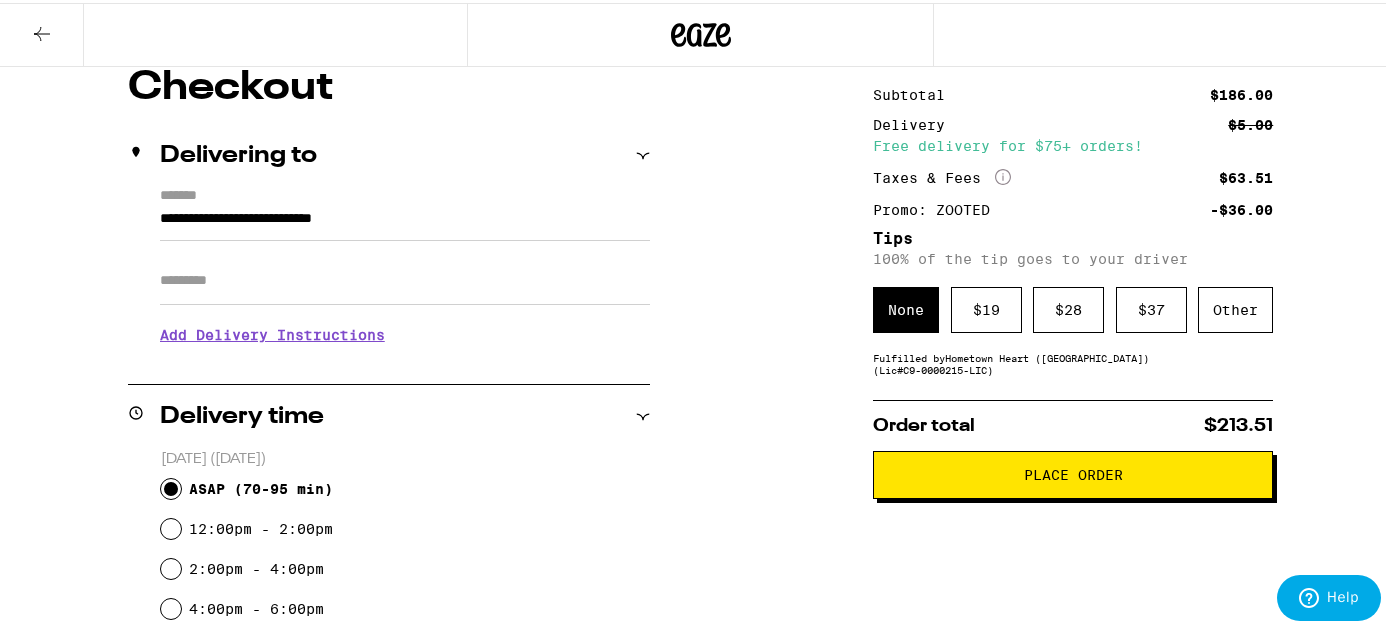 scroll, scrollTop: 183, scrollLeft: 0, axis: vertical 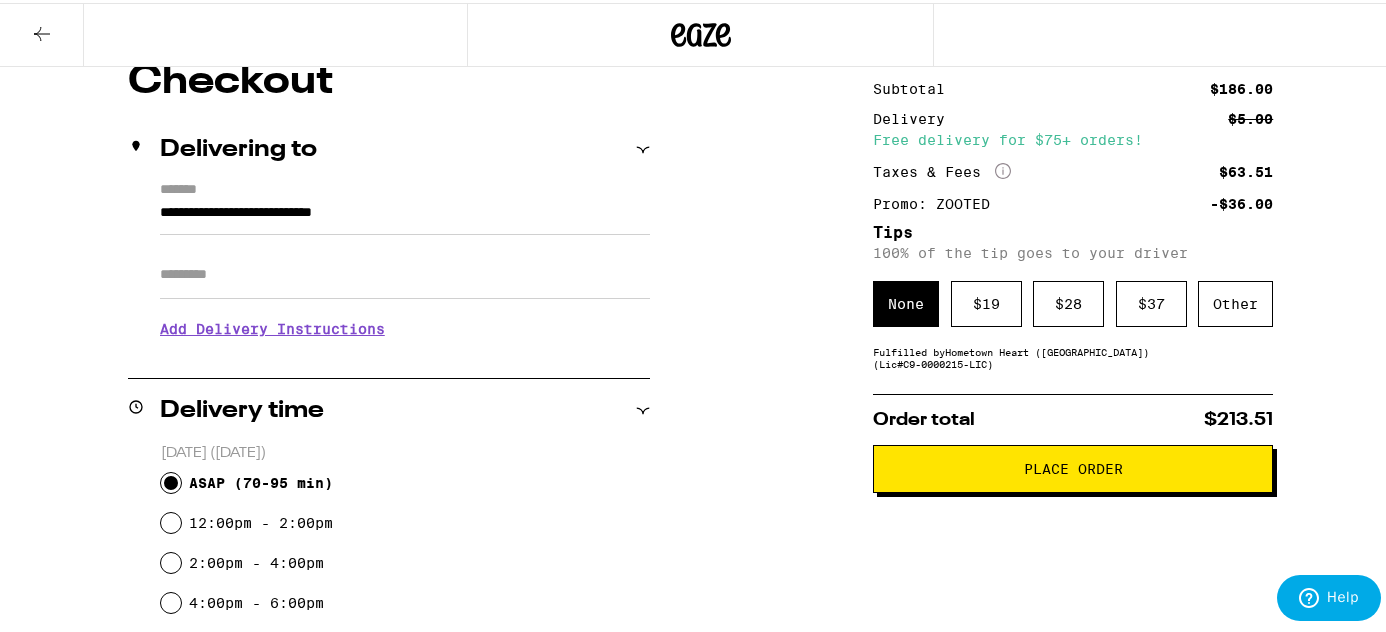 click on "Place Order" at bounding box center [1073, 466] 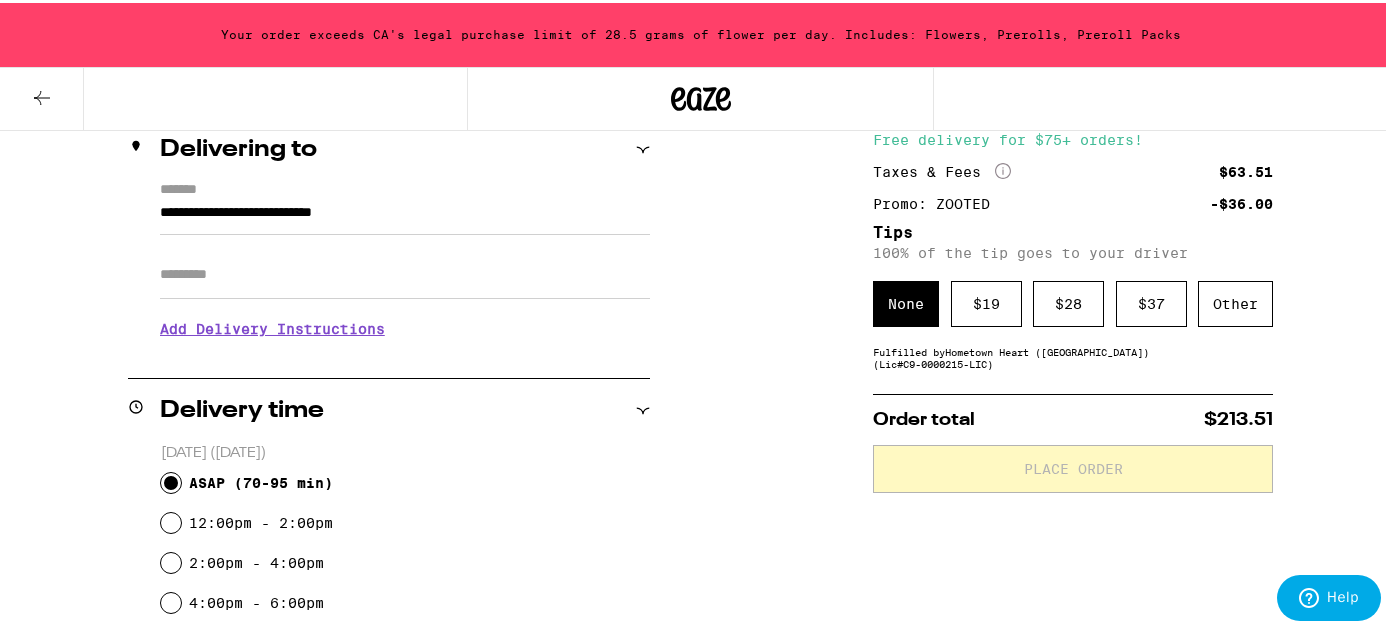 scroll, scrollTop: 0, scrollLeft: 0, axis: both 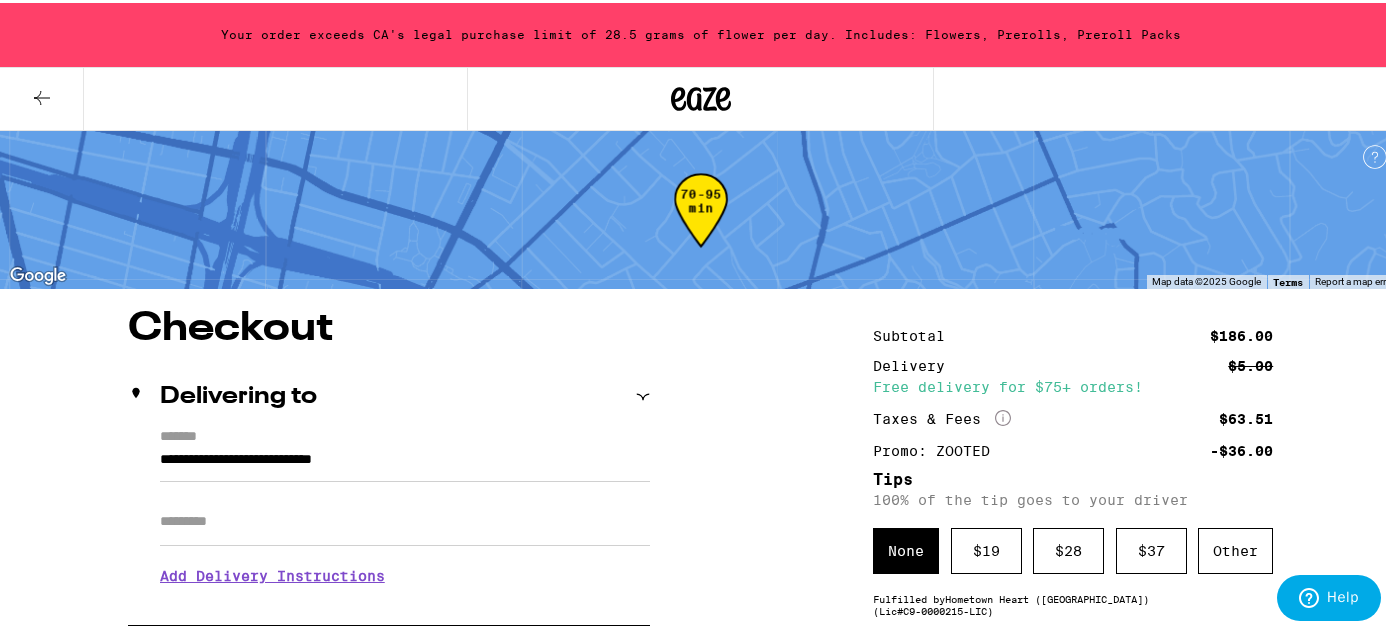 click 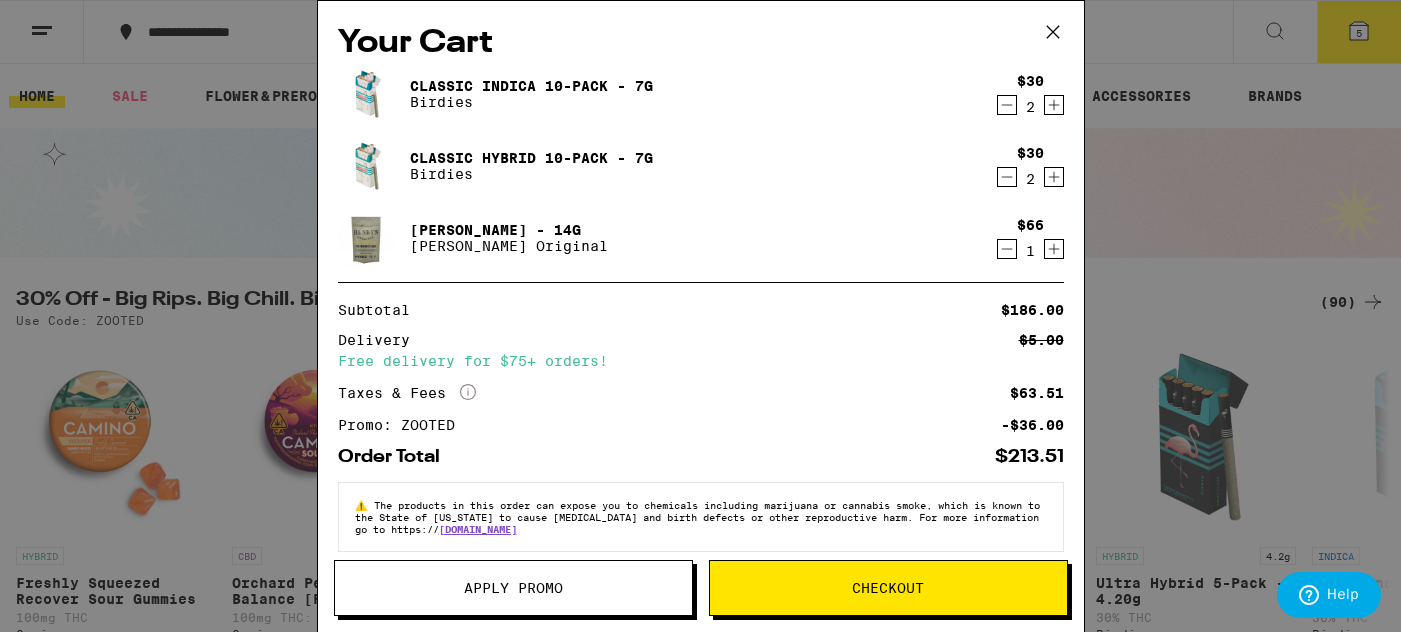 click 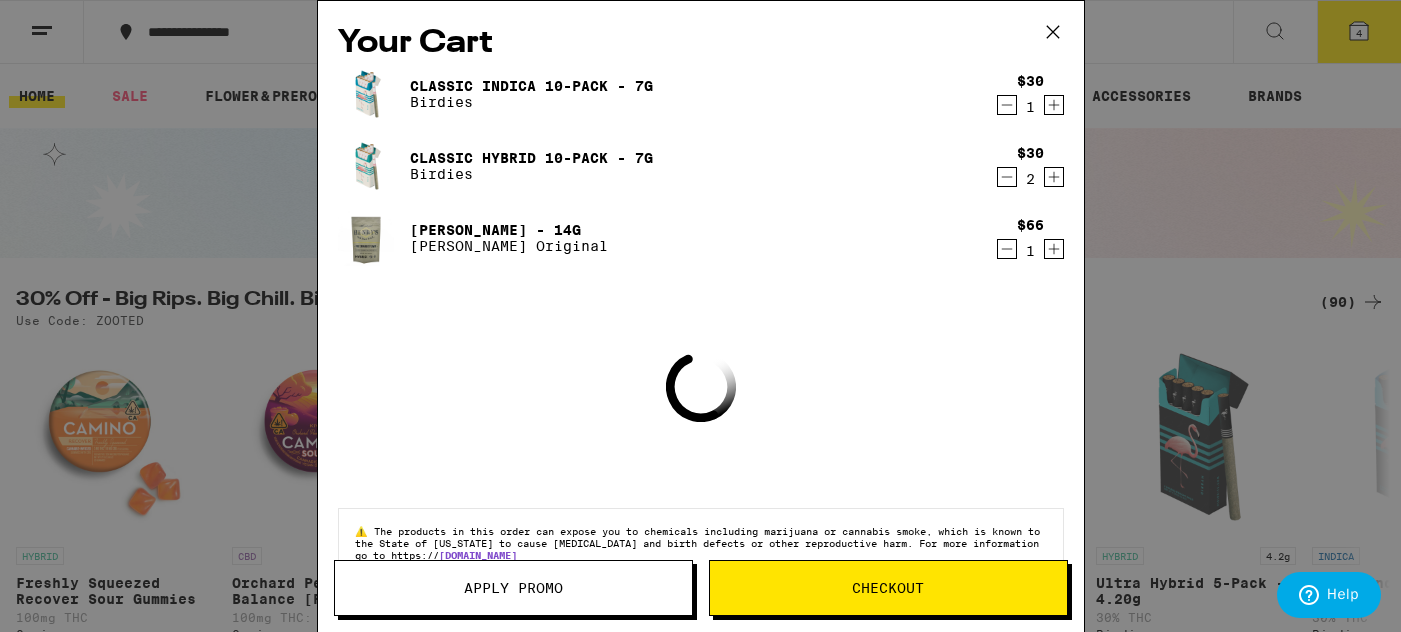 click 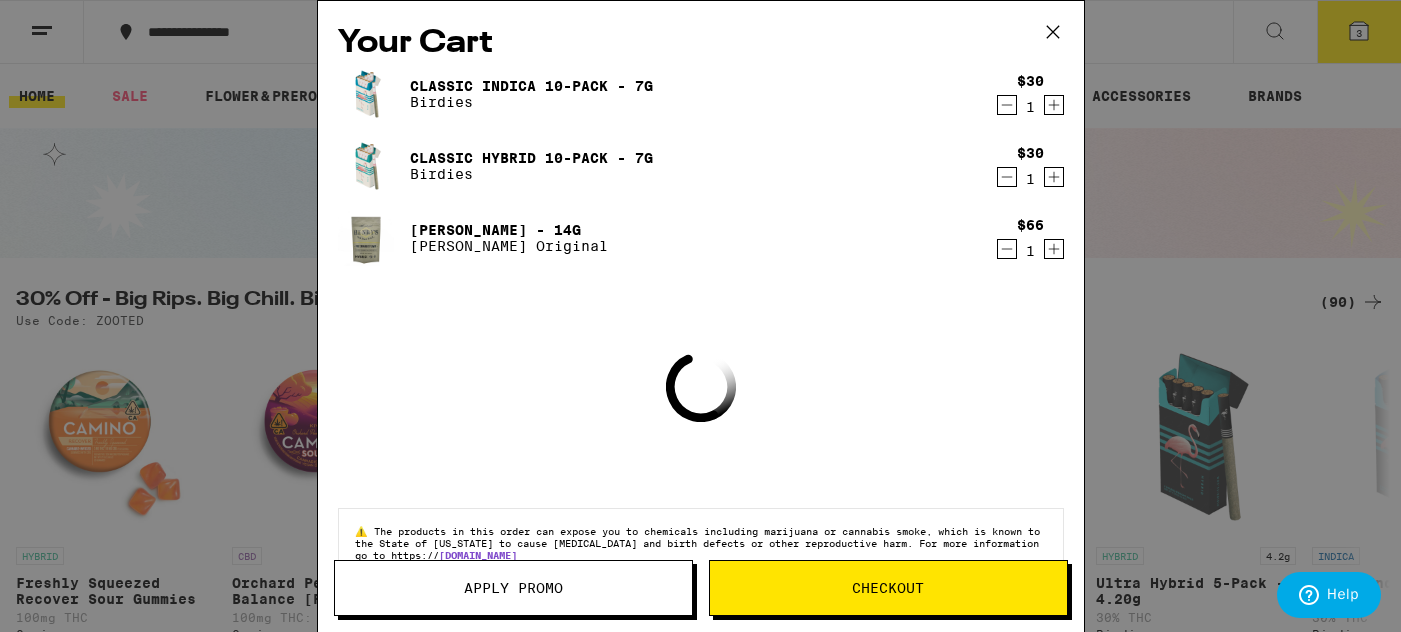 click on "Checkout" at bounding box center (888, 588) 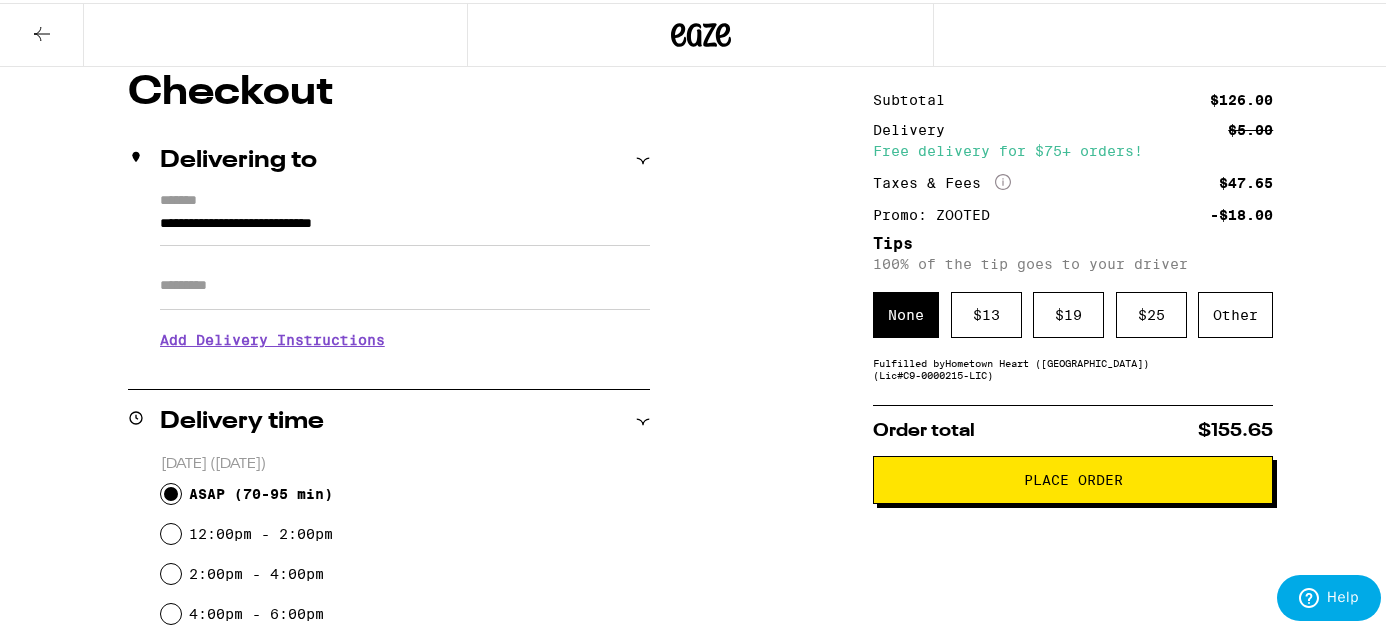 scroll, scrollTop: 179, scrollLeft: 0, axis: vertical 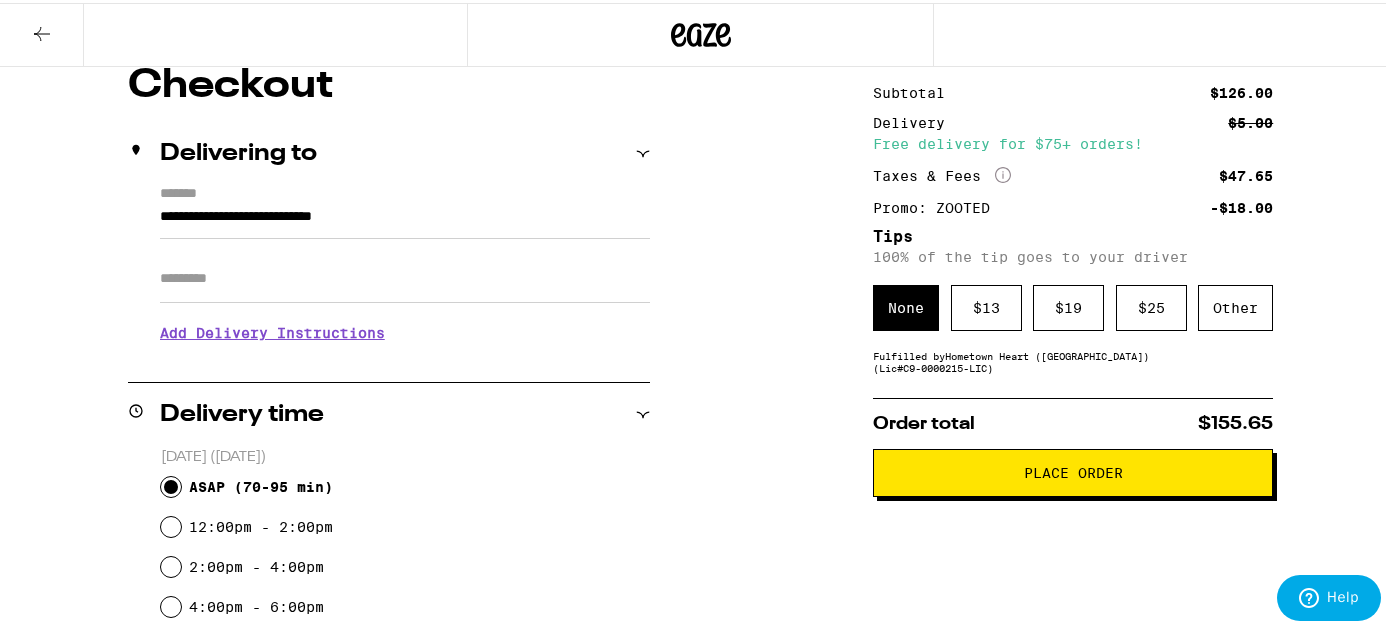 click on "Place Order" at bounding box center (1073, 470) 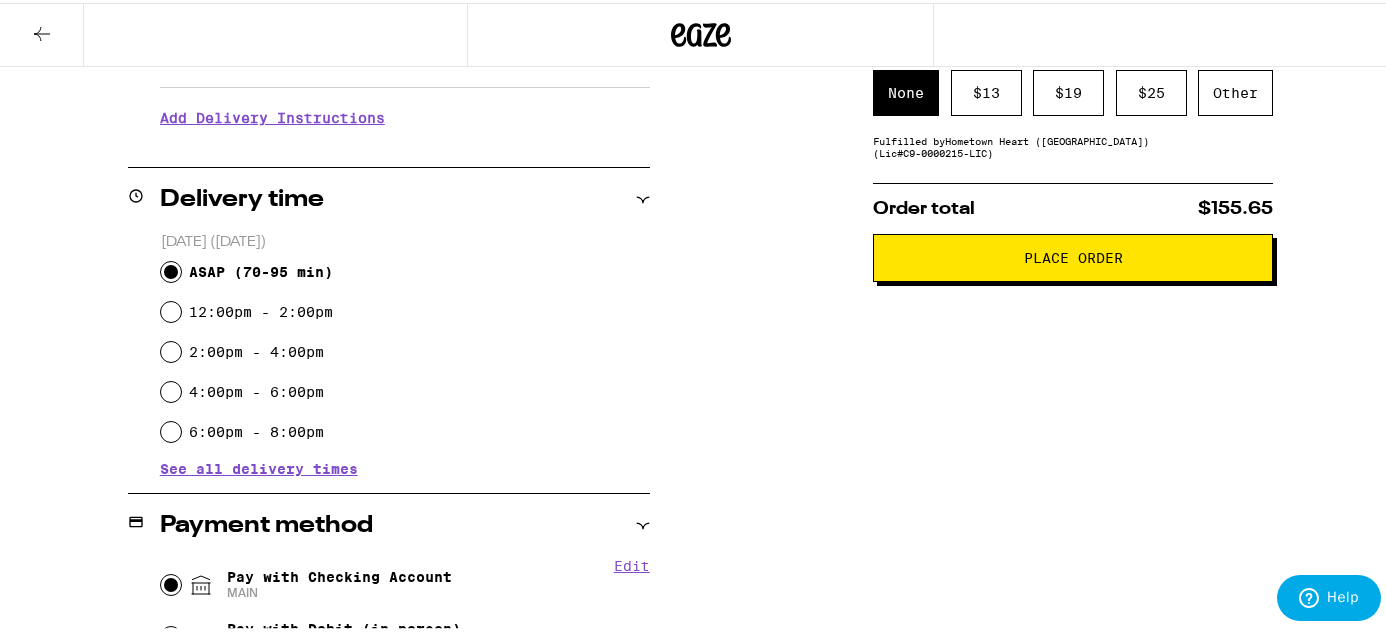 scroll, scrollTop: 443, scrollLeft: 0, axis: vertical 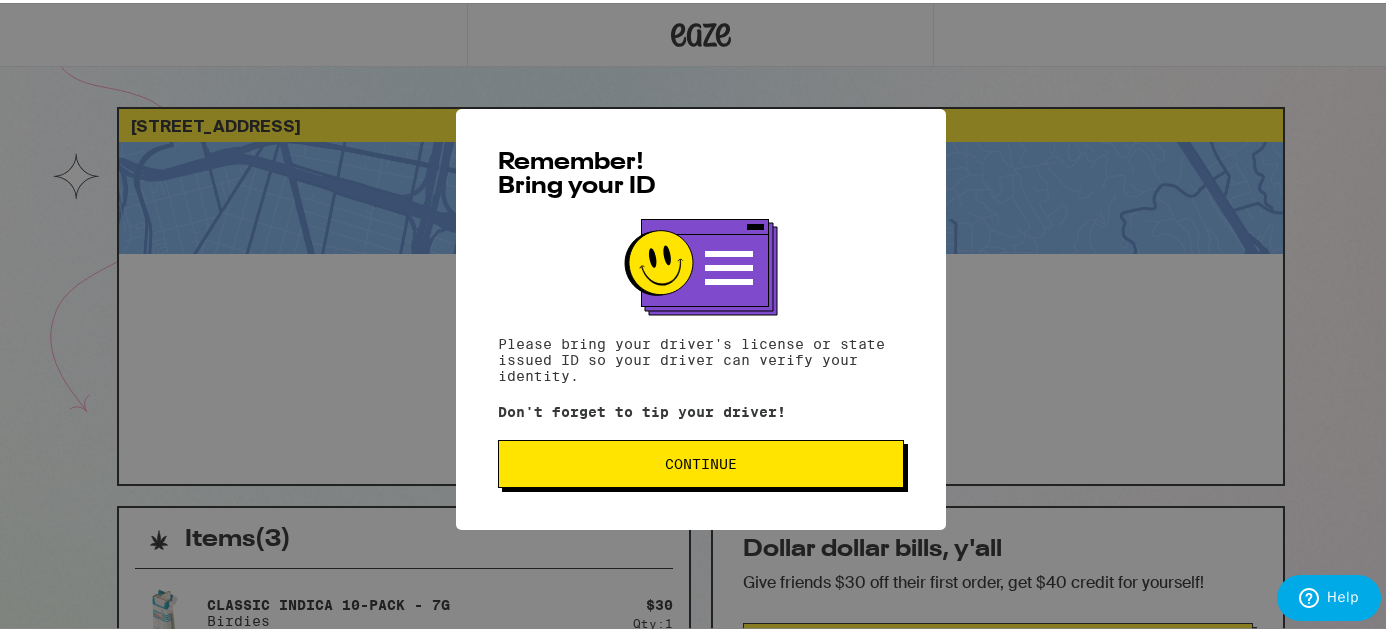 click on "Continue" at bounding box center (701, 461) 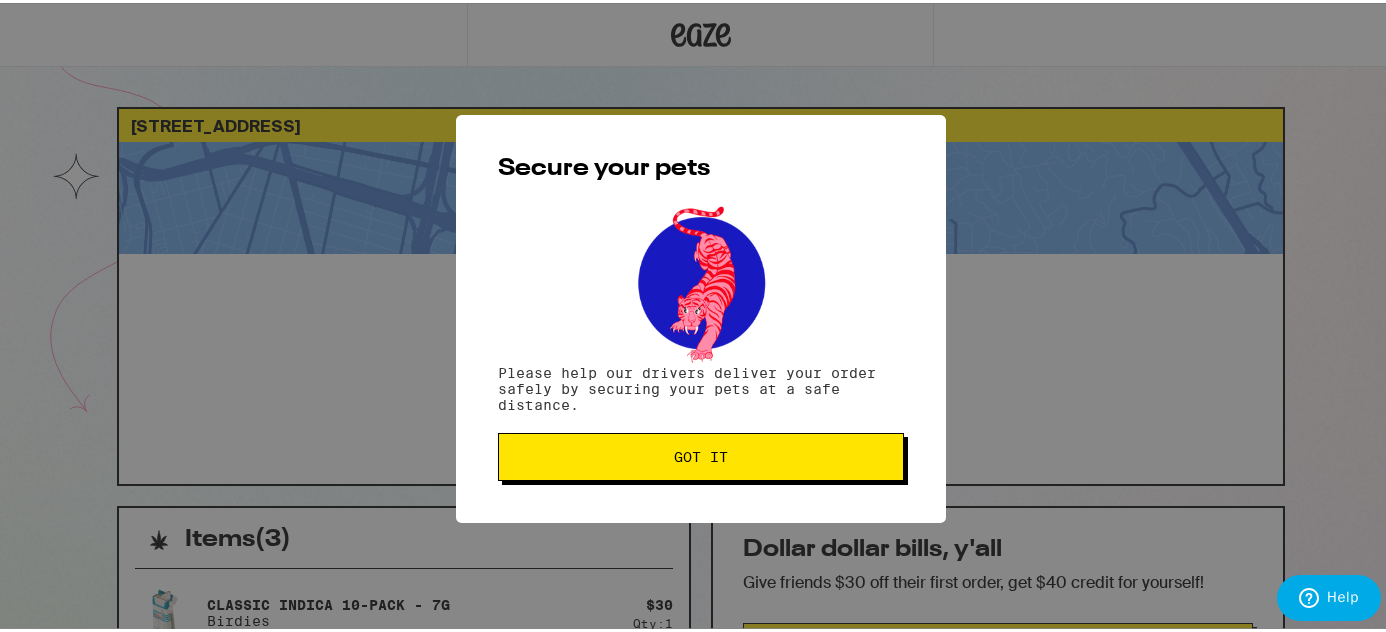 click on "Got it" at bounding box center [701, 454] 